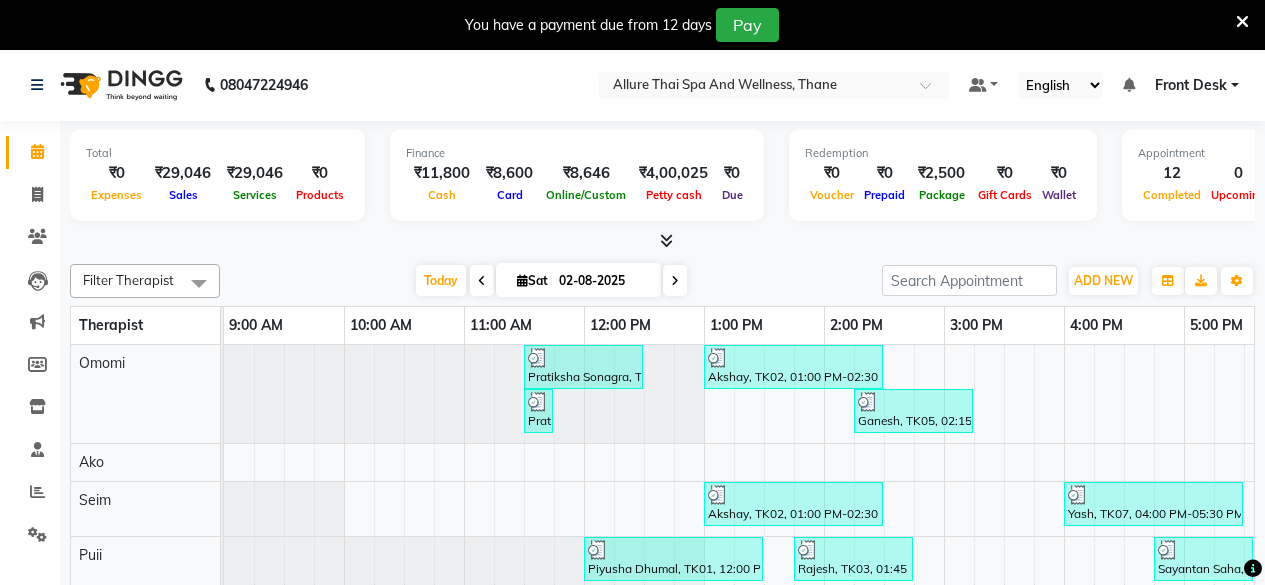 scroll, scrollTop: 0, scrollLeft: 0, axis: both 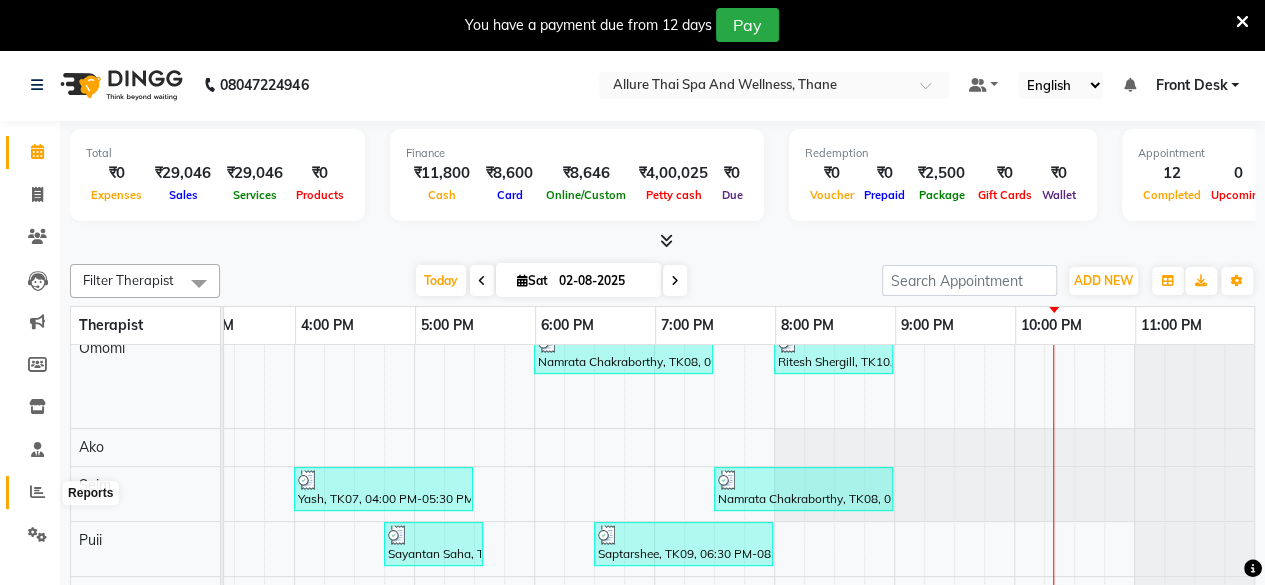 click 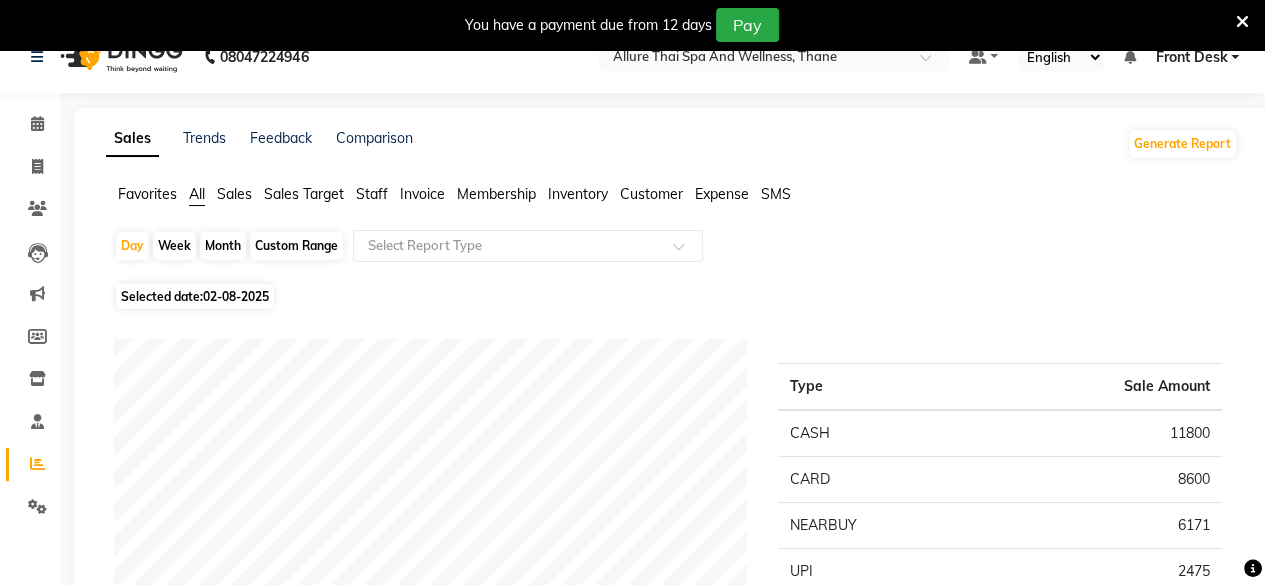 scroll, scrollTop: 27, scrollLeft: 0, axis: vertical 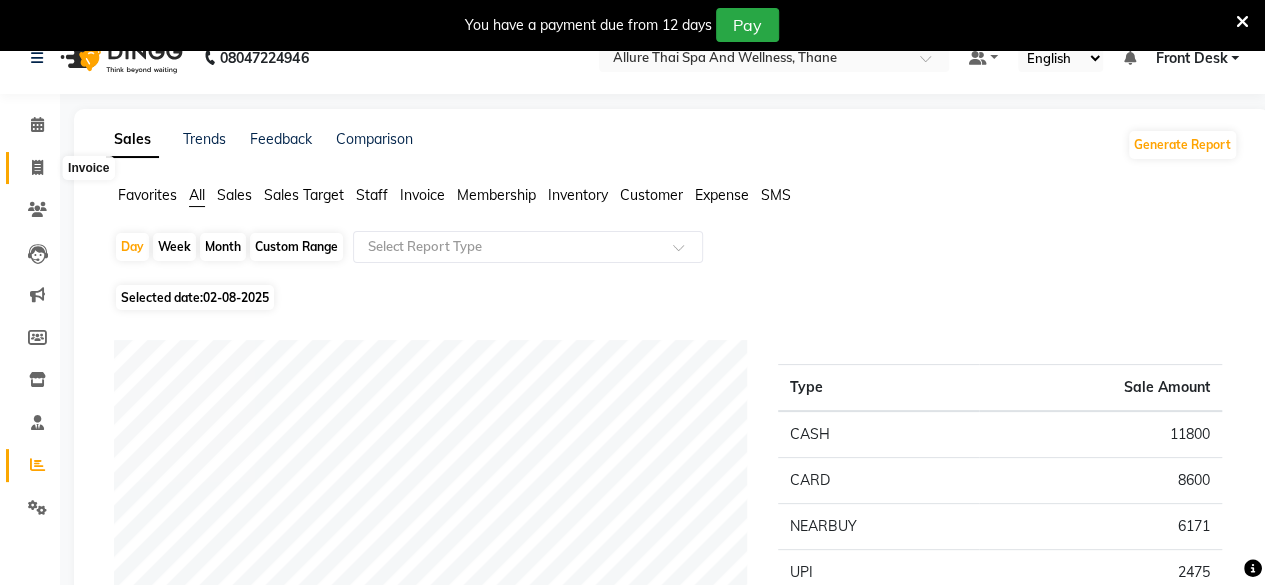 click 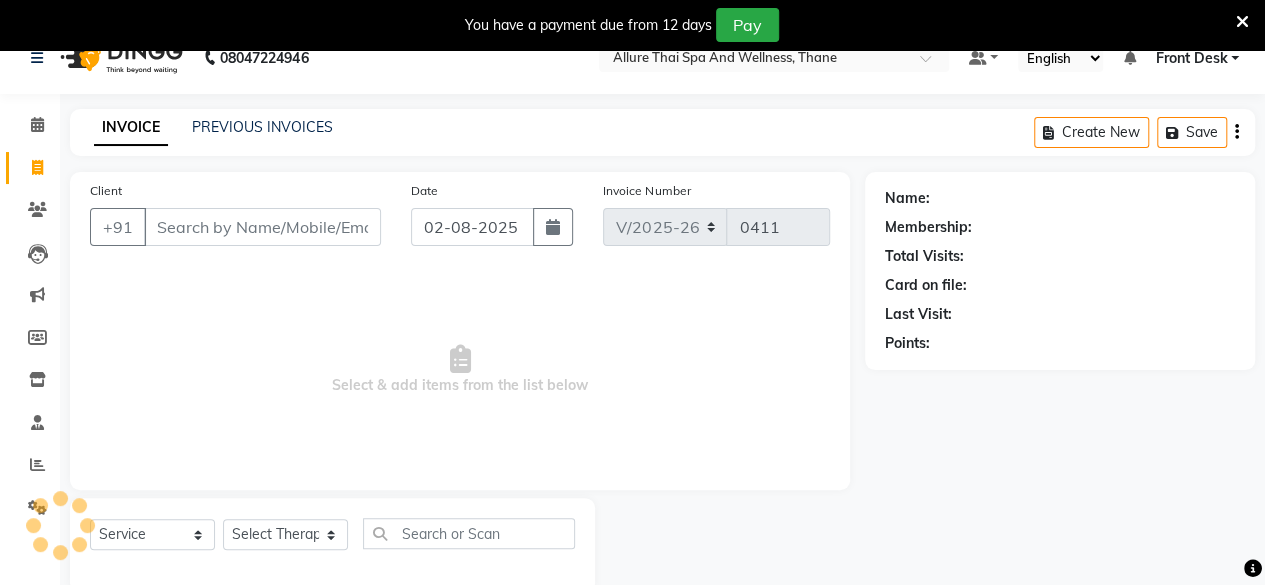 scroll, scrollTop: 64, scrollLeft: 0, axis: vertical 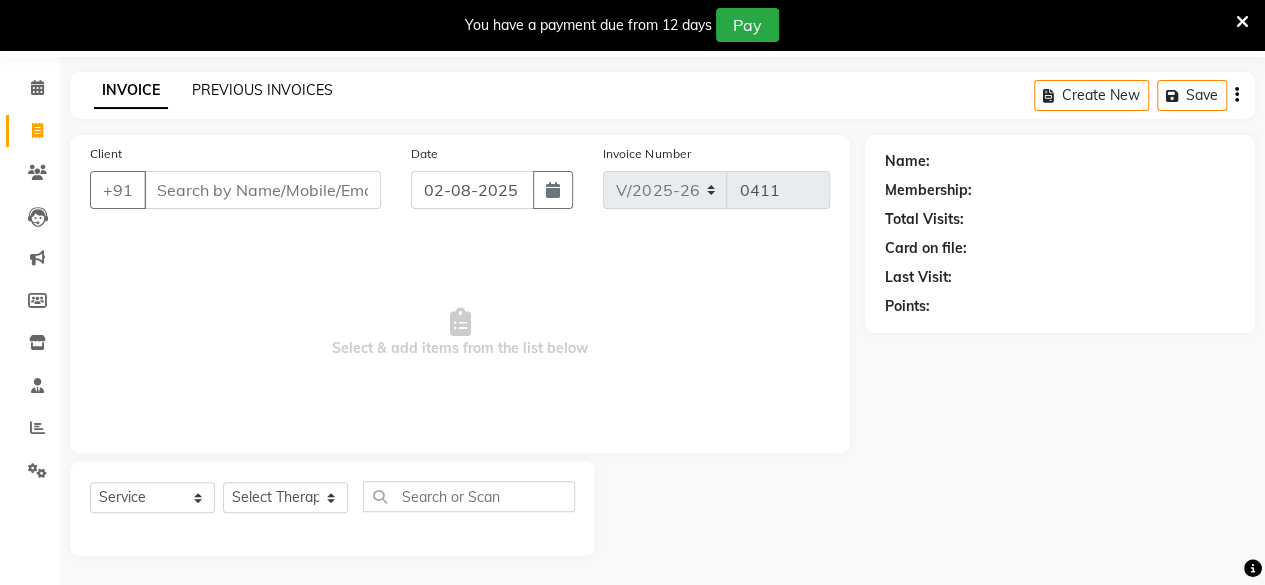 click on "PREVIOUS INVOICES" 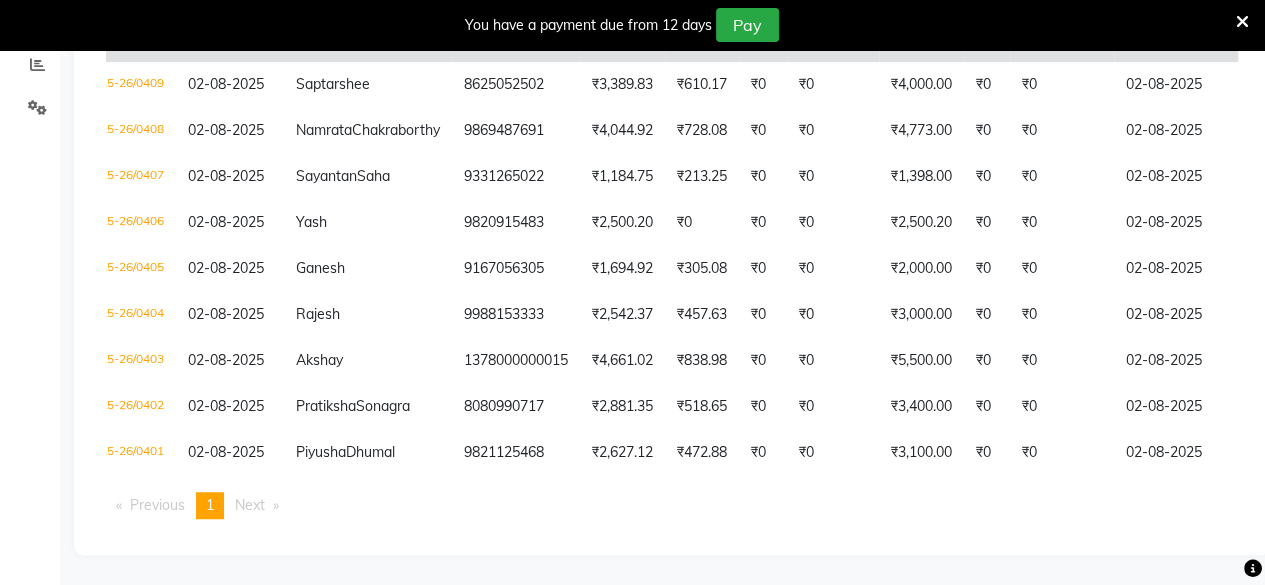 scroll, scrollTop: 0, scrollLeft: 40, axis: horizontal 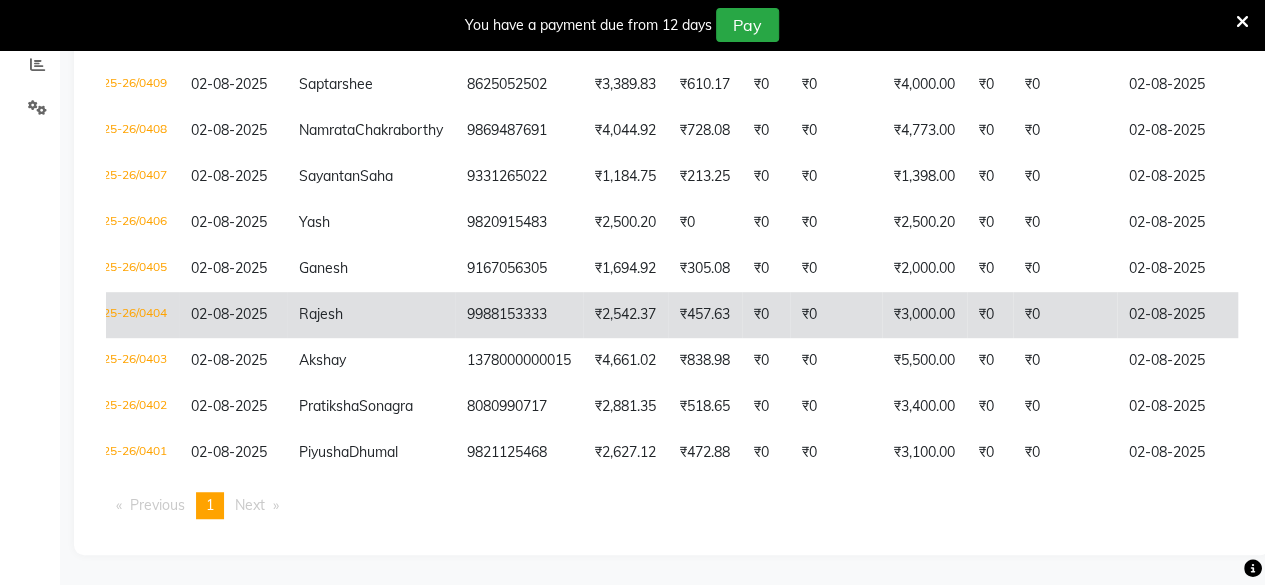 click on "Rajesh" 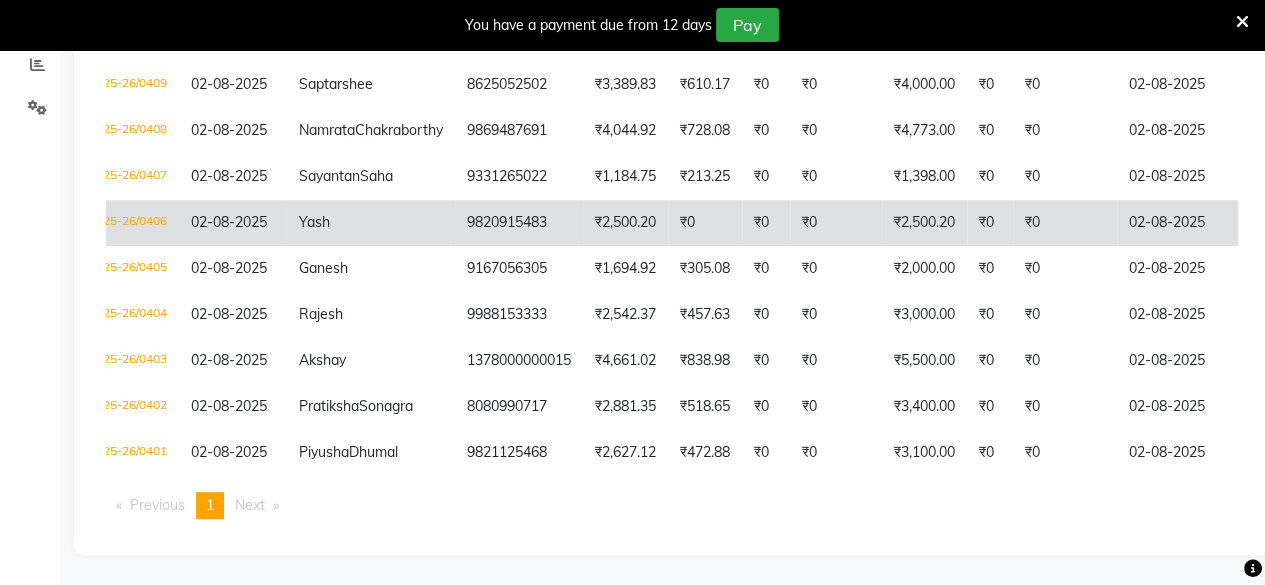 scroll, scrollTop: 0, scrollLeft: 0, axis: both 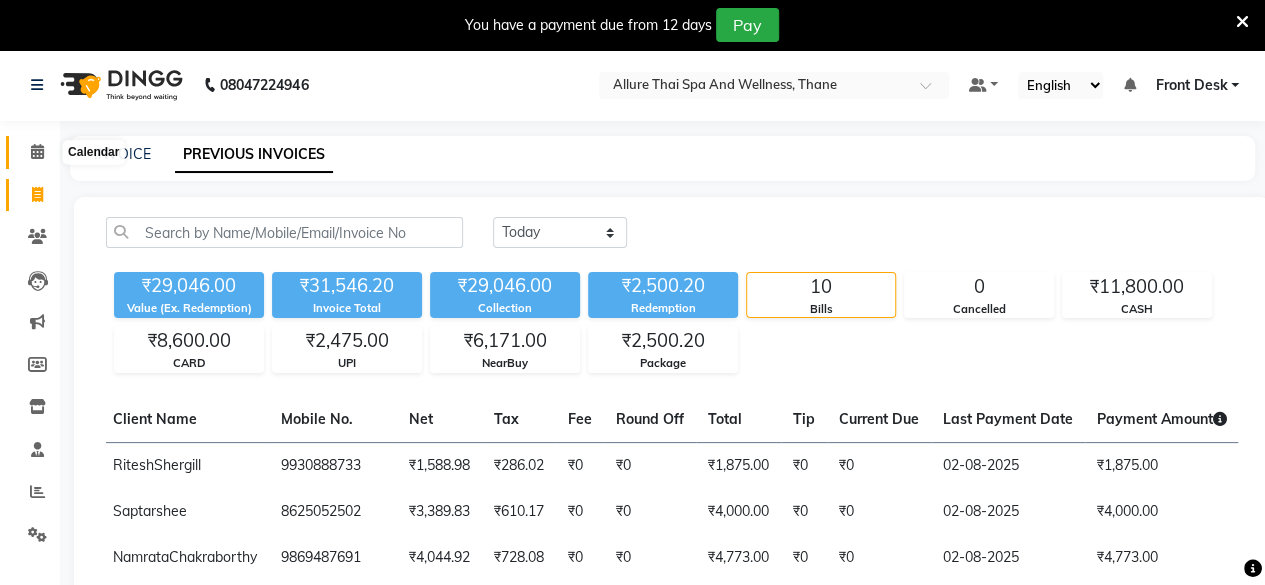 click 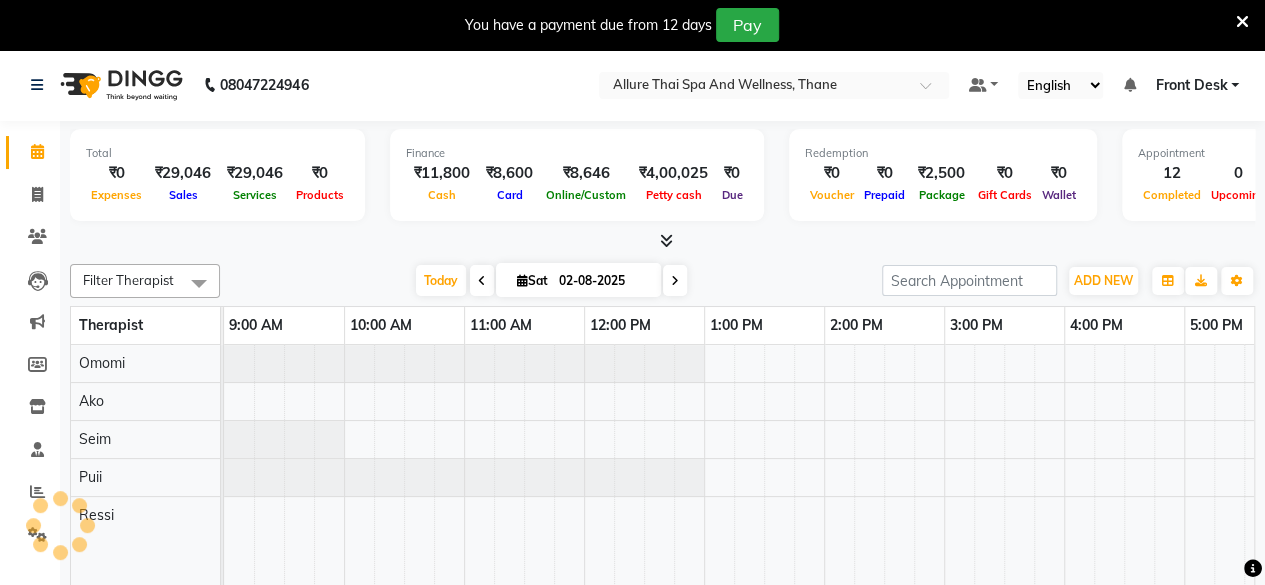 scroll, scrollTop: 0, scrollLeft: 0, axis: both 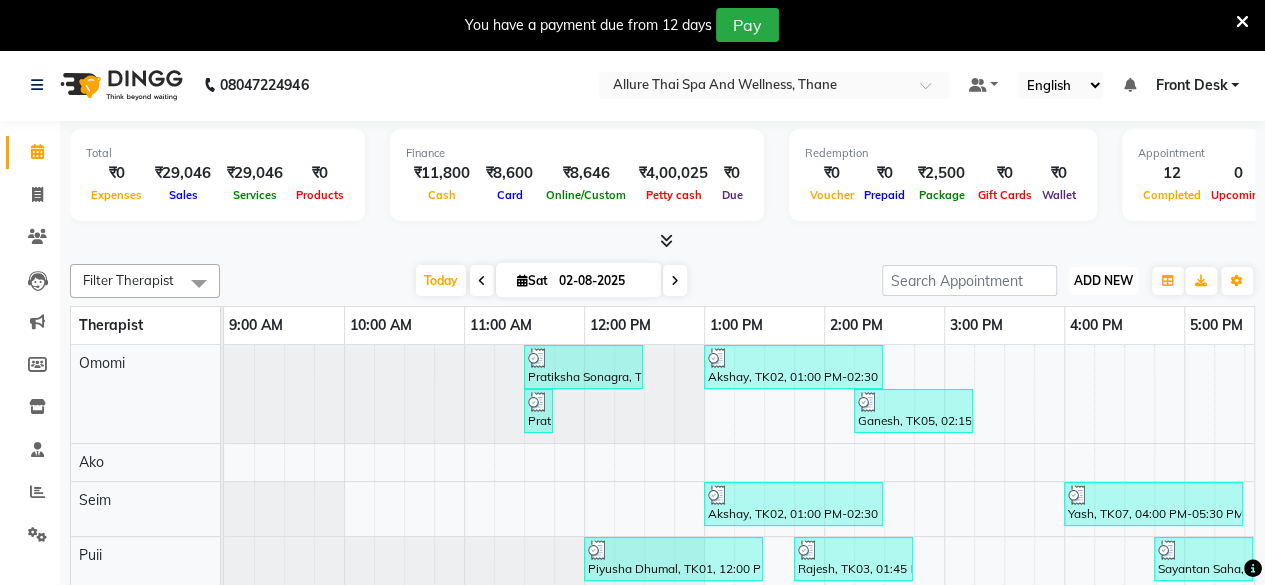click on "ADD NEW Toggle Dropdown" at bounding box center [1103, 281] 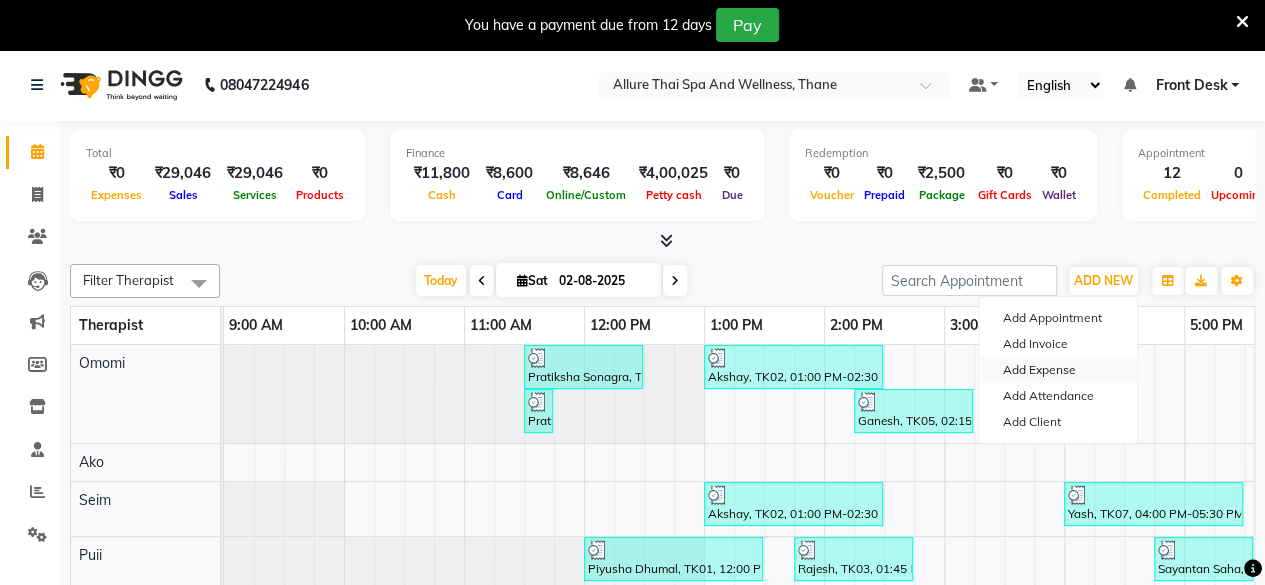 click on "Add Expense" at bounding box center [1058, 370] 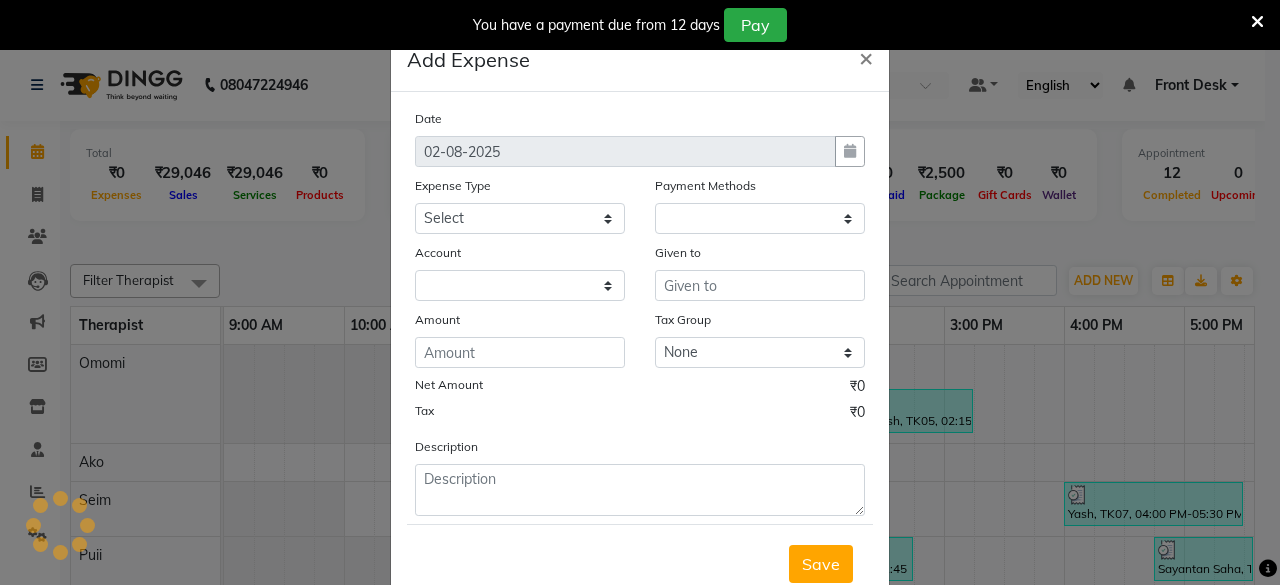 select on "1" 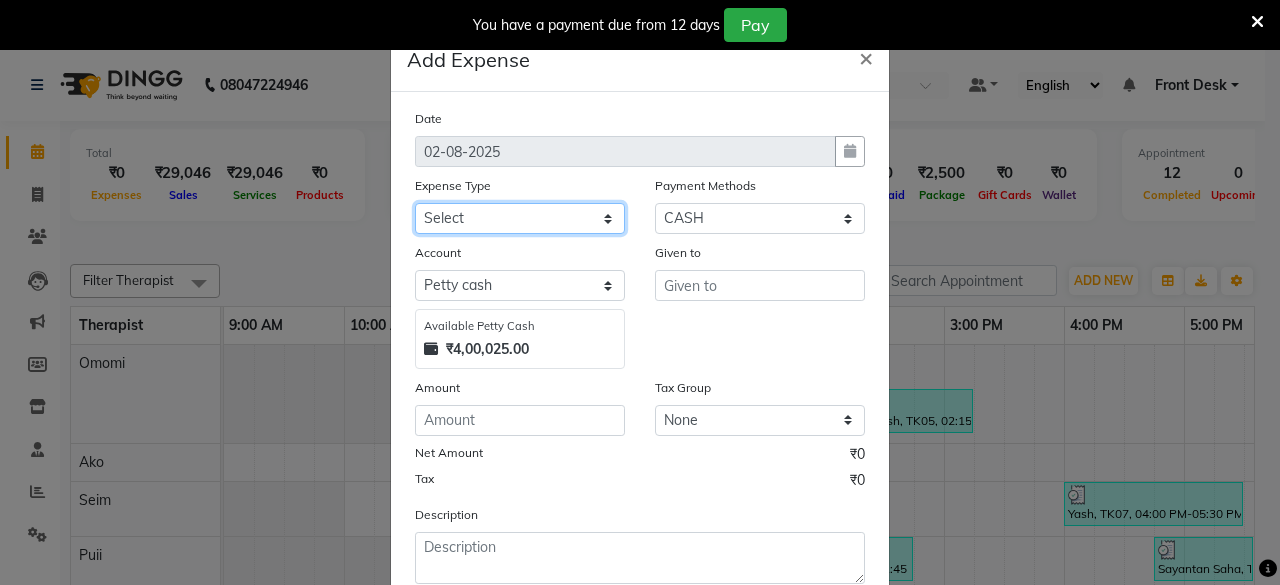 click on "Select Advance Salary Advertising and Marketing Expenses Bank charges Car maintenance  Cash transfer to bank Cash transfer to hub Client Snacks Clinical charges Drinking Water Equipment Essential Oil Fuel Govt fee Incentive Insurance International purchase Laundry Loan Repayment Maintenance Marketing Miscellaneous MRA Other OVER TIME Owner Withdrawal Pantry Product Profit Rent Salary Snacks Spa Utilities Staff Food Allowance Staff Snacks Staff Travelling STATIONARY Tax Tea & Refreshment Training Fees TRAVELLING ALLOWANCE Utilities" 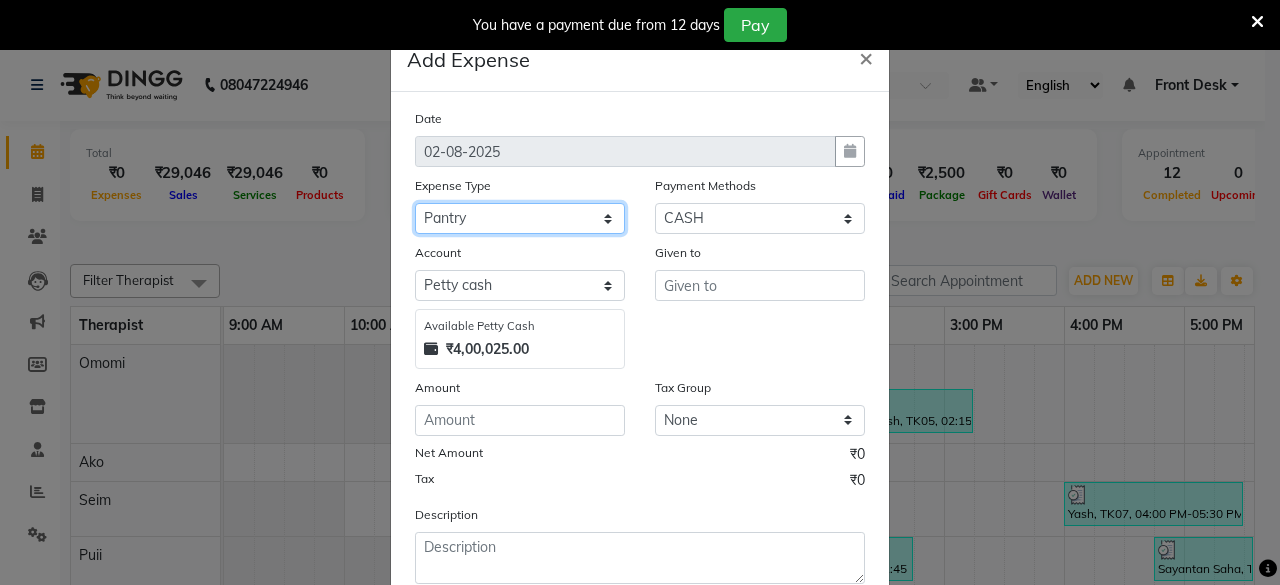 click on "Select Advance Salary Advertising and Marketing Expenses Bank charges Car maintenance  Cash transfer to bank Cash transfer to hub Client Snacks Clinical charges Drinking Water Equipment Essential Oil Fuel Govt fee Incentive Insurance International purchase Laundry Loan Repayment Maintenance Marketing Miscellaneous MRA Other OVER TIME Owner Withdrawal Pantry Product Profit Rent Salary Snacks Spa Utilities Staff Food Allowance Staff Snacks Staff Travelling STATIONARY Tax Tea & Refreshment Training Fees TRAVELLING ALLOWANCE Utilities" 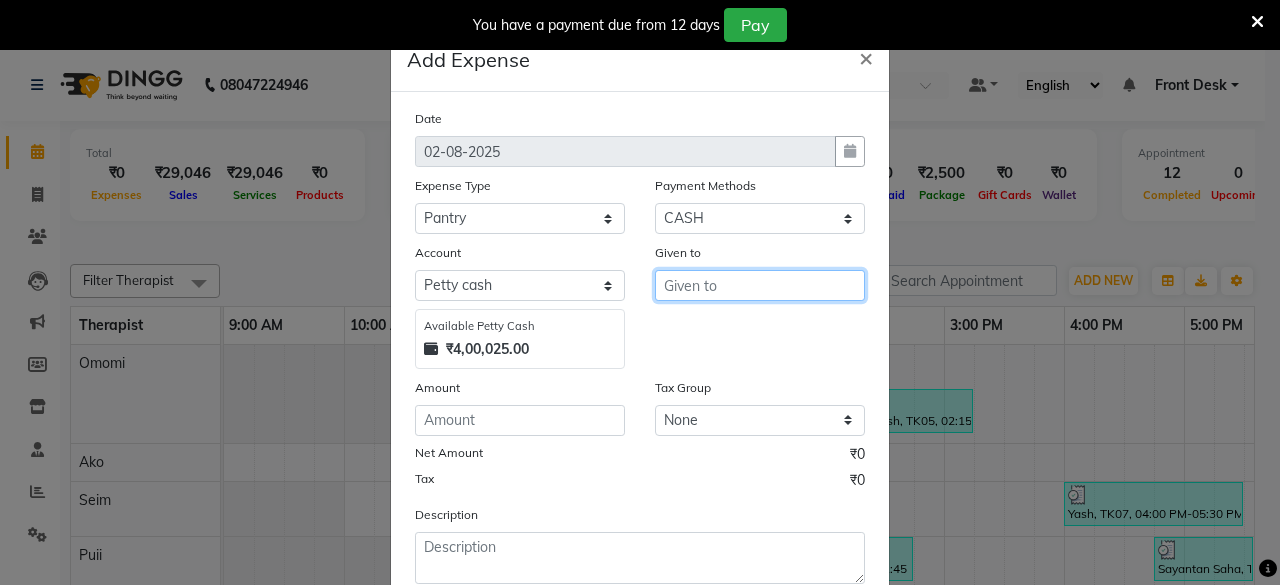 click at bounding box center [760, 285] 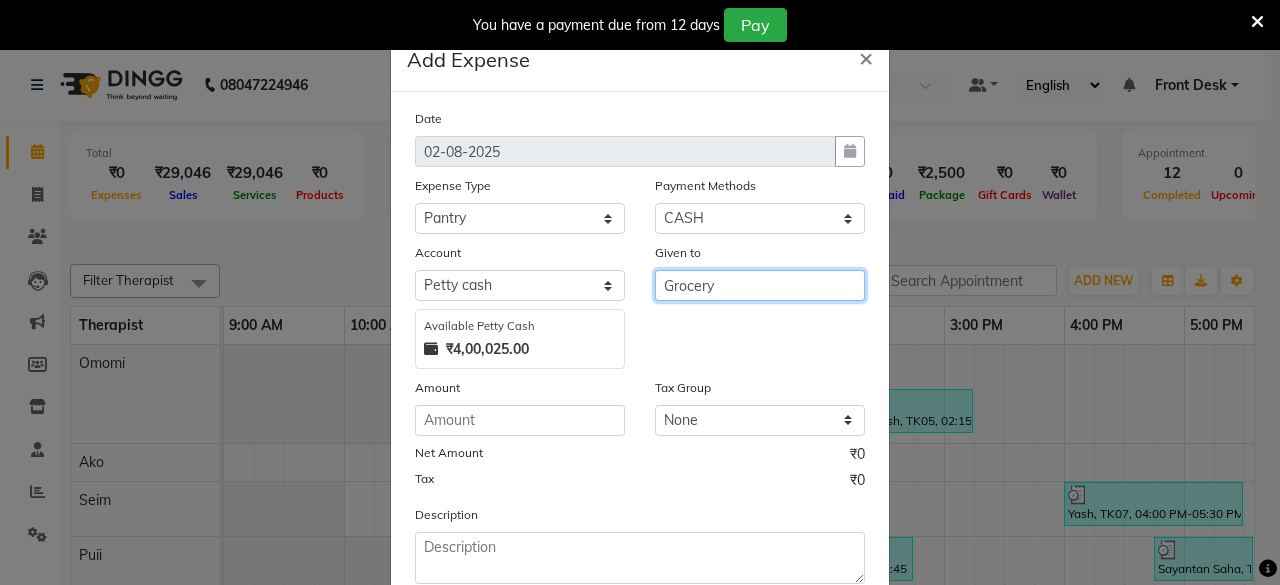 type on "Grocery" 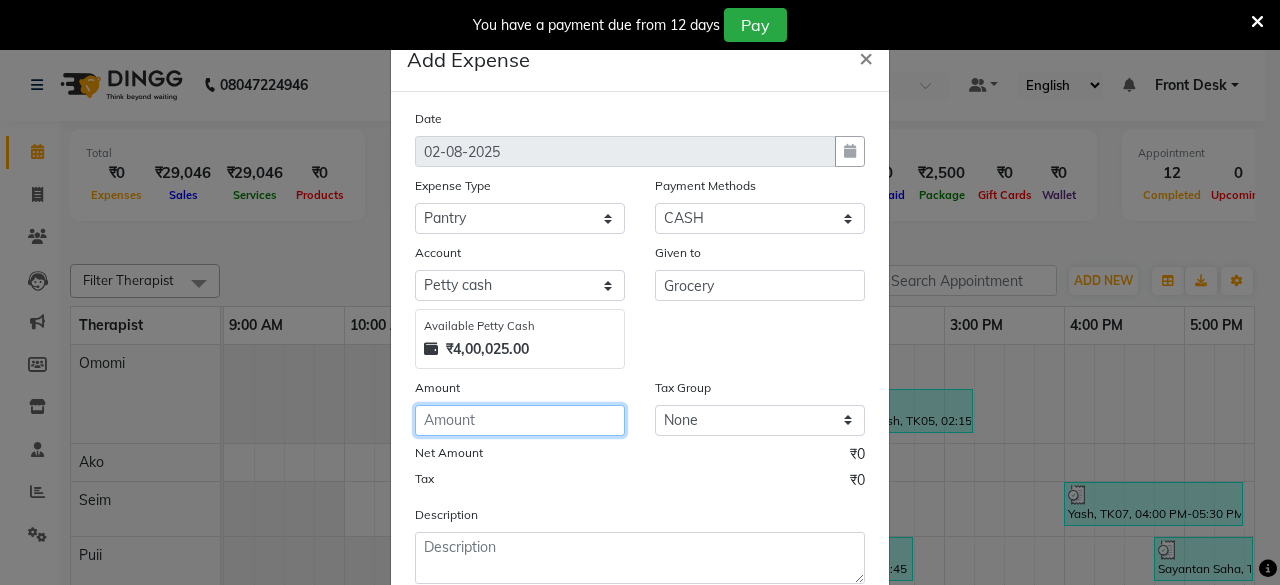 click 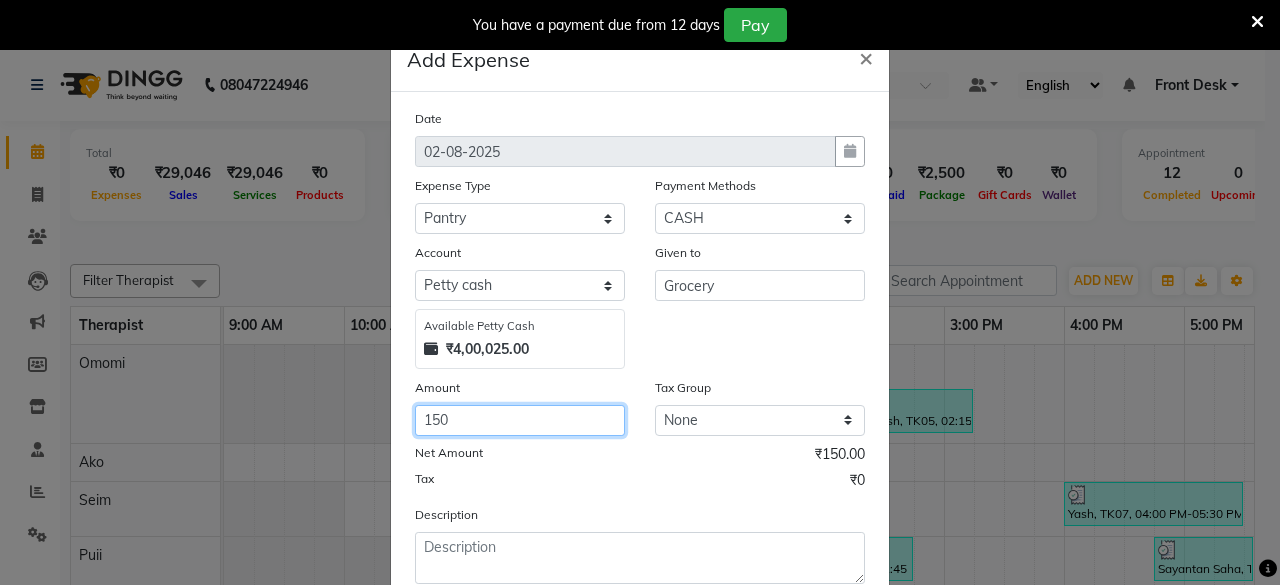 type on "150" 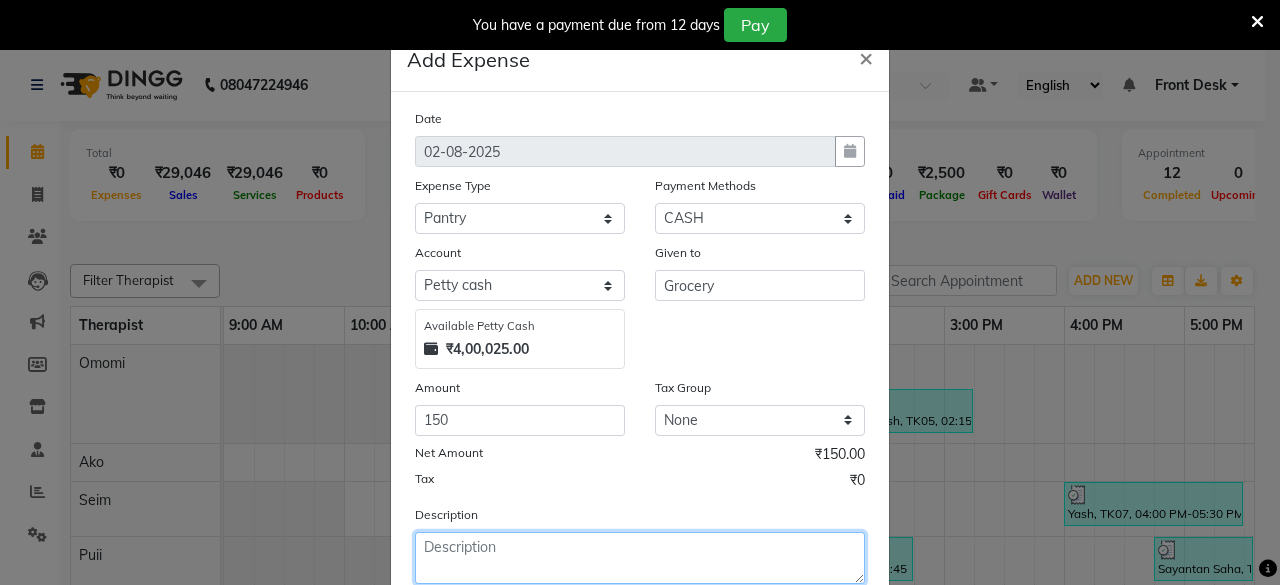 click 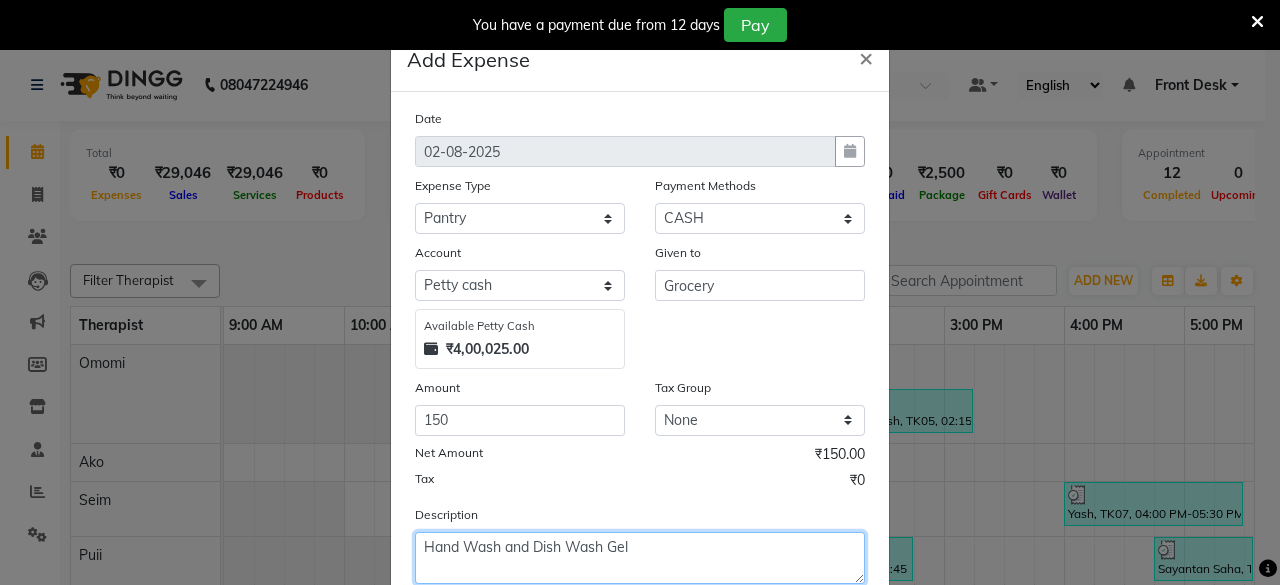 scroll, scrollTop: 127, scrollLeft: 0, axis: vertical 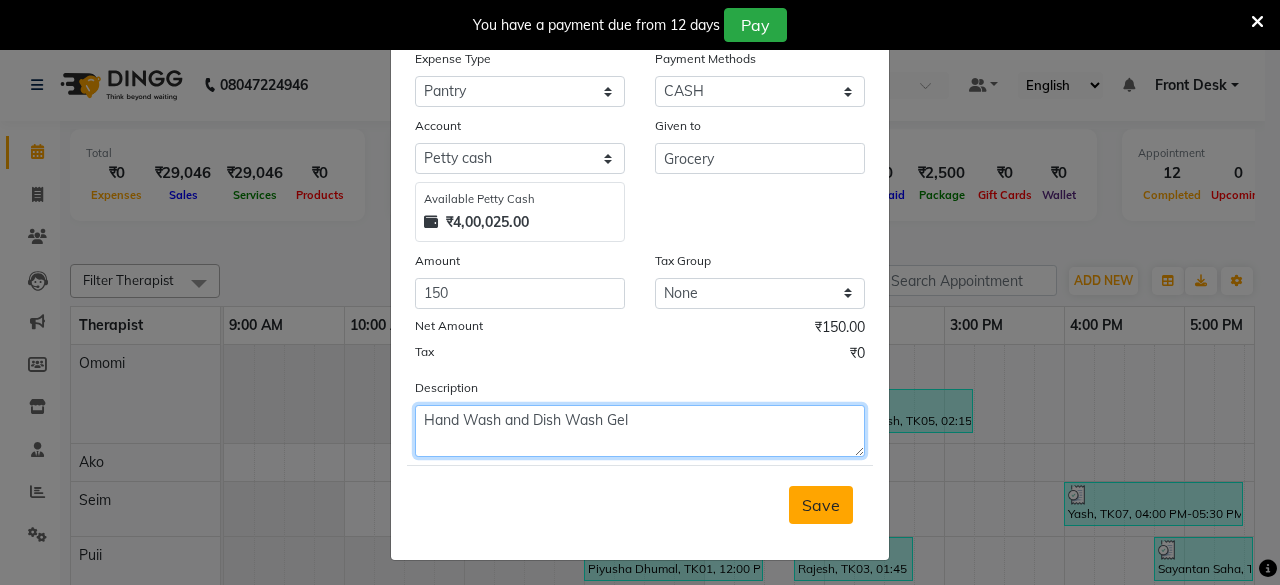 type on "Hand Wash and Dish Wash Gel" 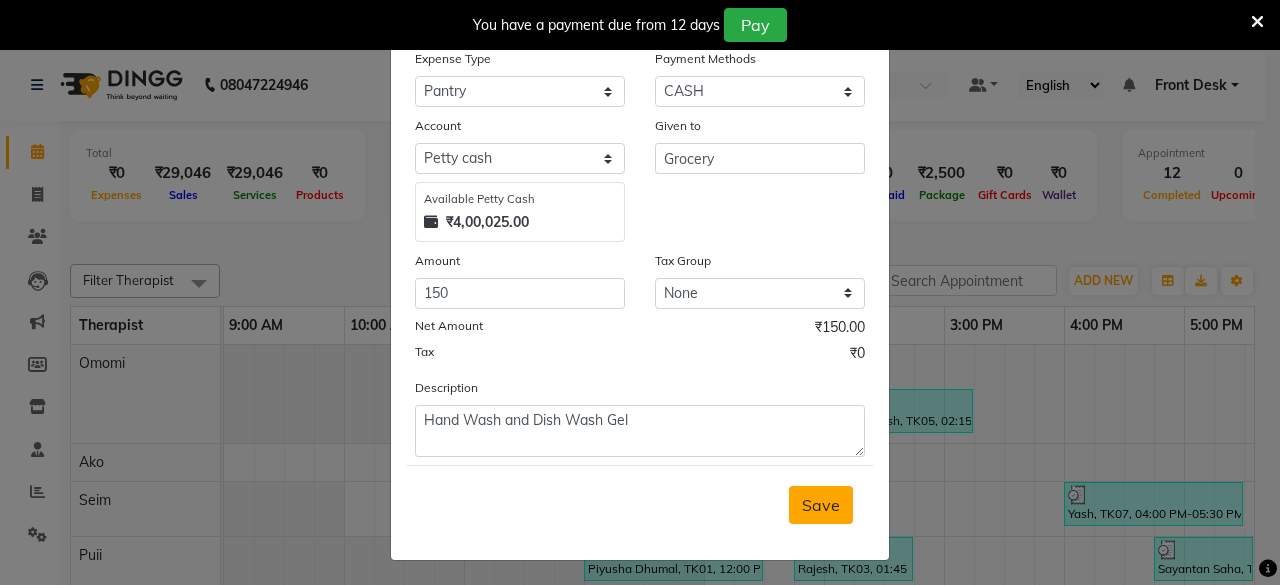 click on "Save" at bounding box center (821, 505) 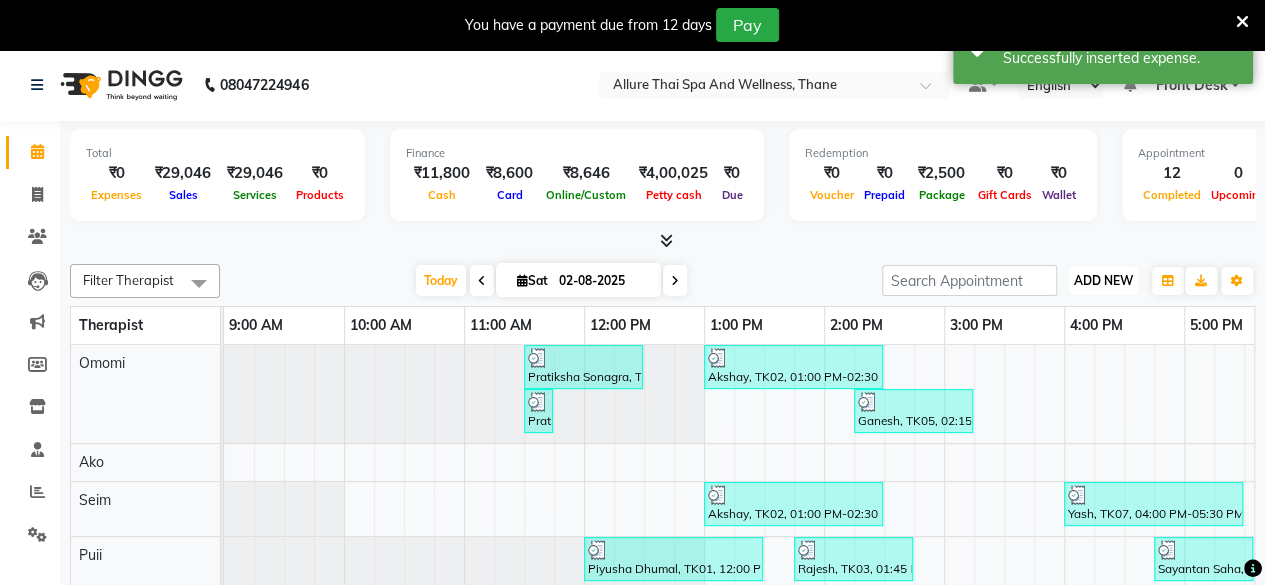 click on "ADD NEW" at bounding box center [1103, 280] 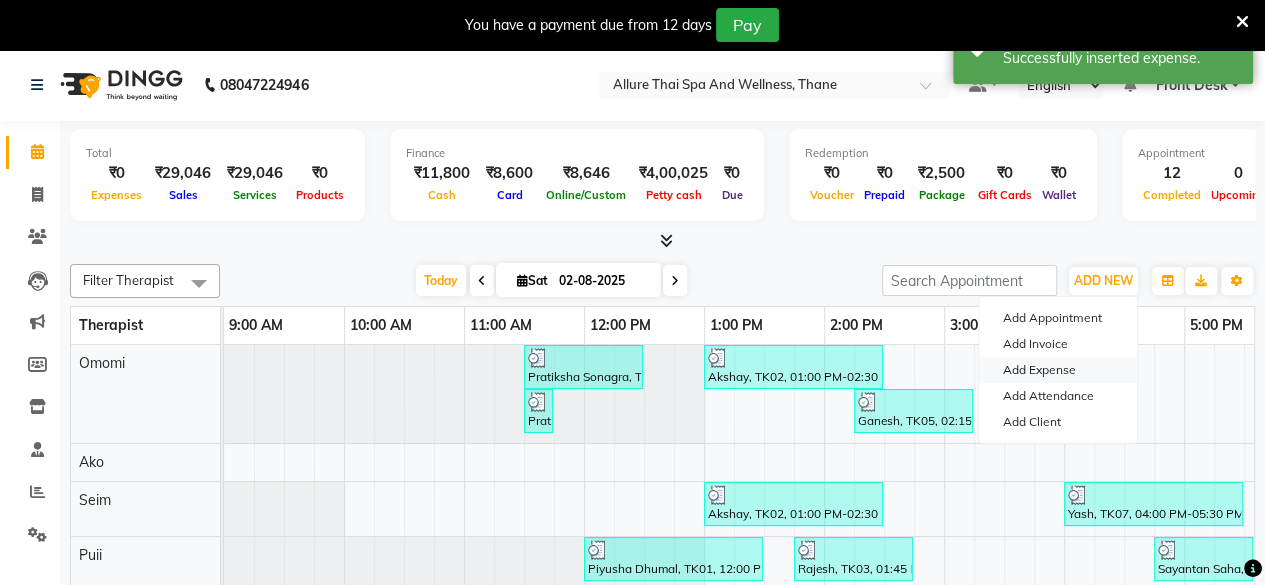 click on "Add Expense" at bounding box center (1058, 370) 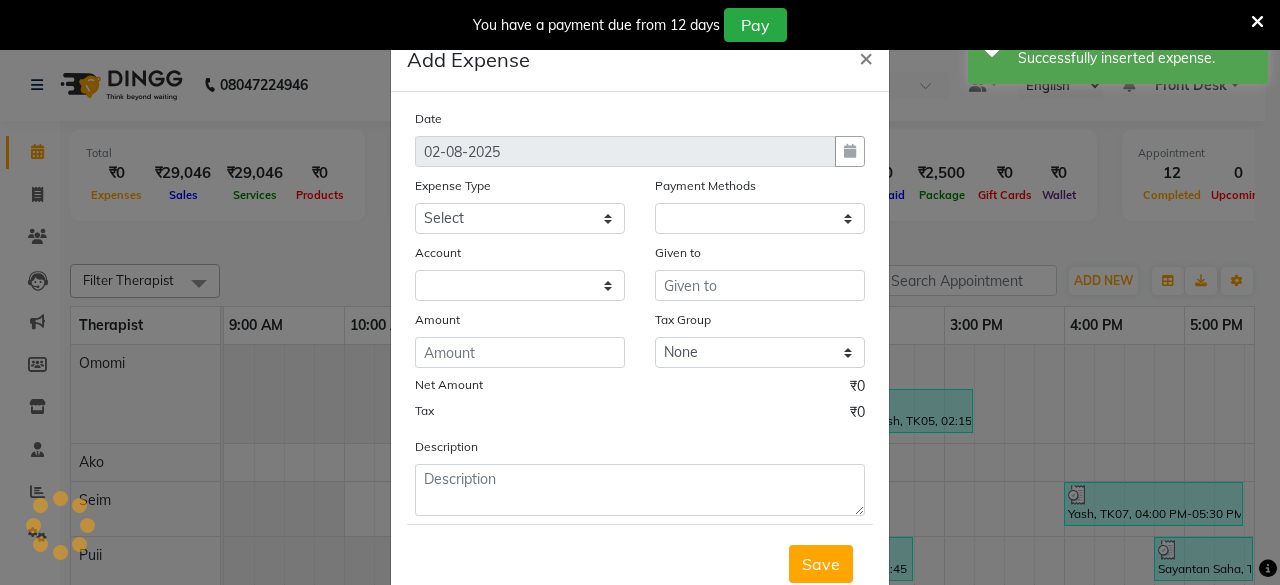 select on "1" 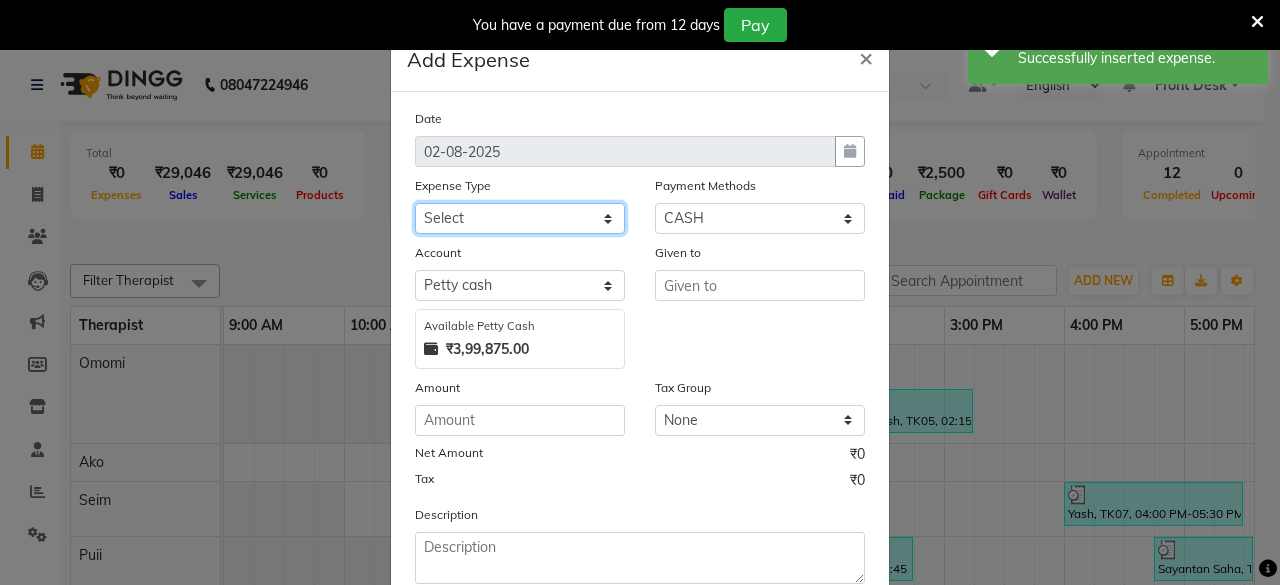 click on "Select Advance Salary Advertising and Marketing Expenses Bank charges Car maintenance  Cash transfer to bank Cash transfer to hub Client Snacks Clinical charges Drinking Water Equipment Essential Oil Fuel Govt fee Incentive Insurance International purchase Laundry Loan Repayment Maintenance Marketing Miscellaneous MRA Other OVER TIME Owner Withdrawal Pantry Product Profit Rent Salary Snacks Spa Utilities Staff Food Allowance Staff Snacks Staff Travelling STATIONARY Tax Tea & Refreshment Training Fees TRAVELLING ALLOWANCE Utilities" 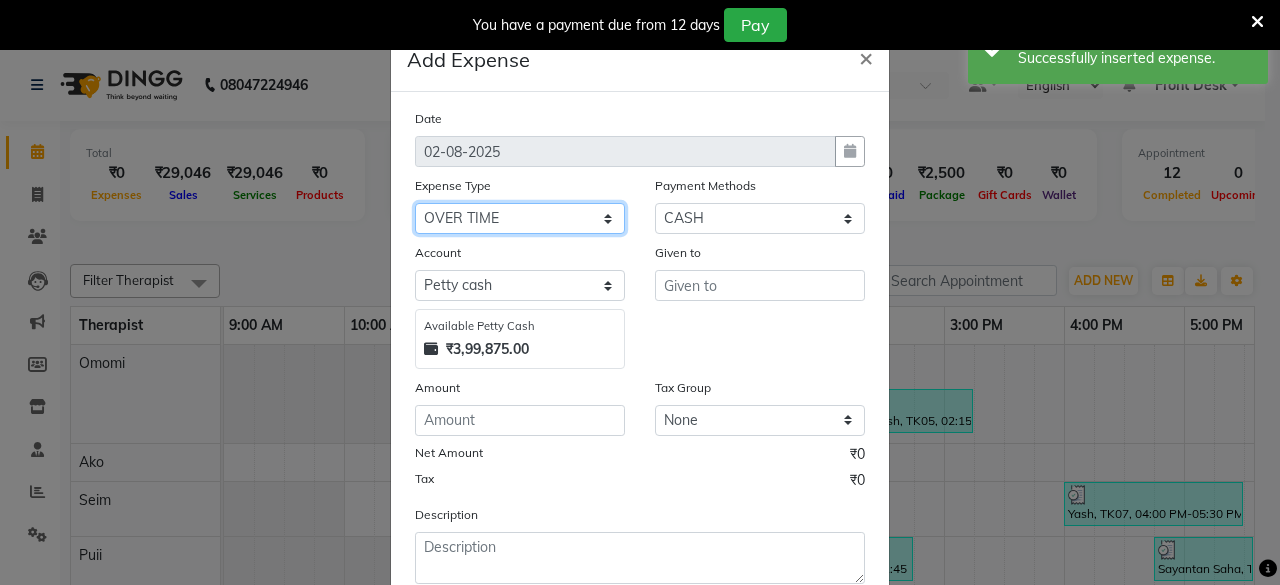 click on "Select Advance Salary Advertising and Marketing Expenses Bank charges Car maintenance  Cash transfer to bank Cash transfer to hub Client Snacks Clinical charges Drinking Water Equipment Essential Oil Fuel Govt fee Incentive Insurance International purchase Laundry Loan Repayment Maintenance Marketing Miscellaneous MRA Other OVER TIME Owner Withdrawal Pantry Product Profit Rent Salary Snacks Spa Utilities Staff Food Allowance Staff Snacks Staff Travelling STATIONARY Tax Tea & Refreshment Training Fees TRAVELLING ALLOWANCE Utilities" 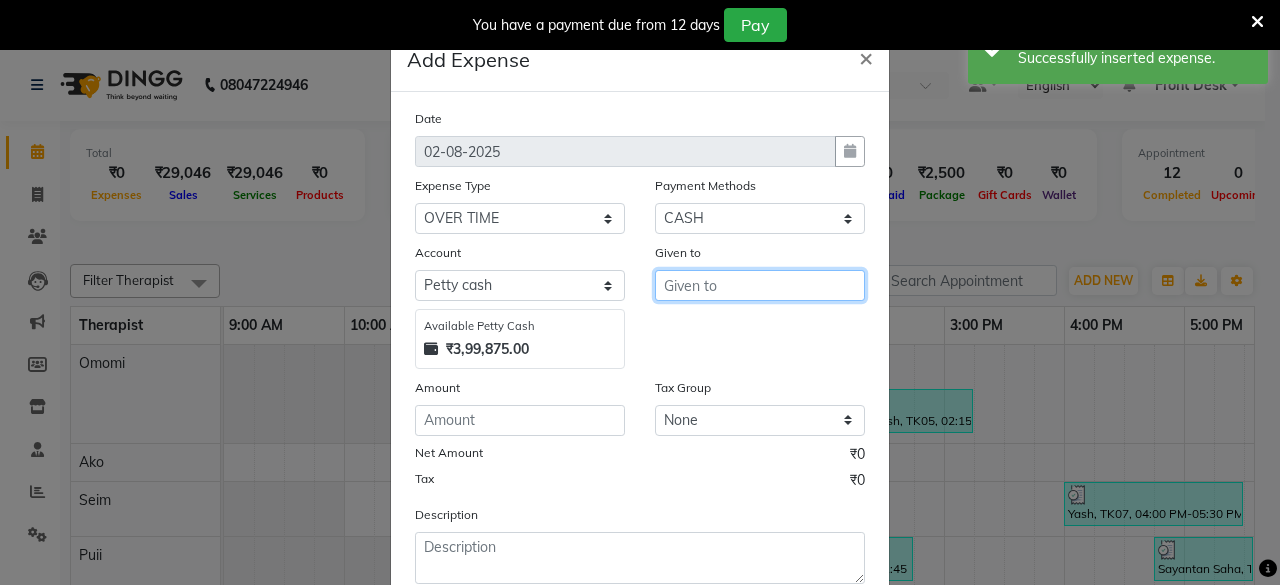 click at bounding box center (760, 285) 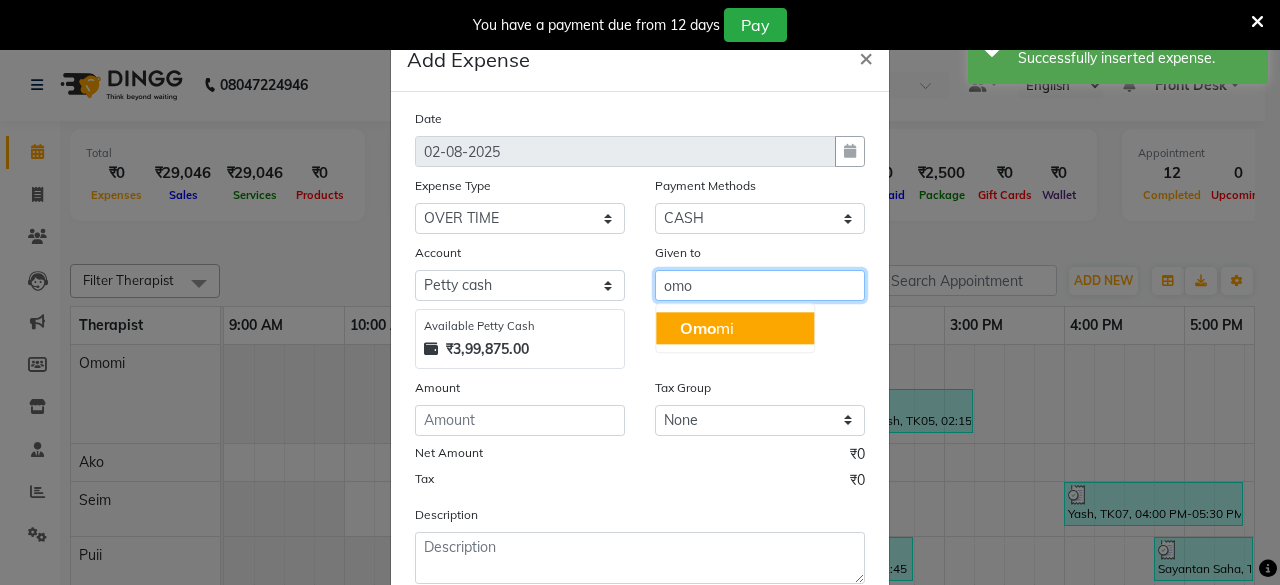 click on "Omo mi" at bounding box center [707, 328] 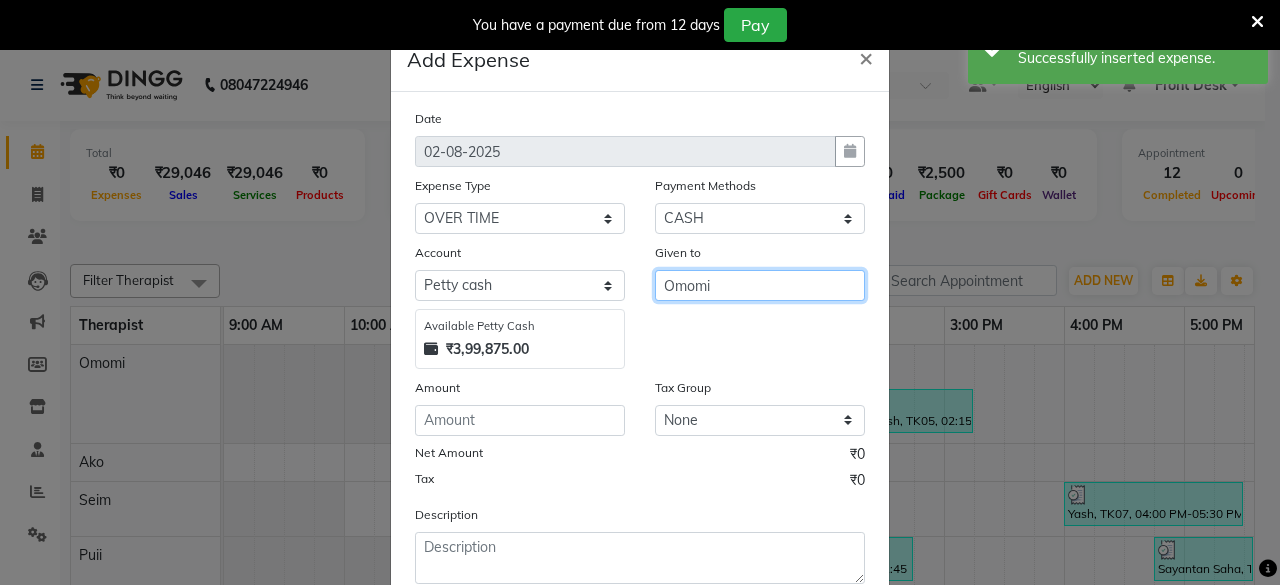 type on "Omomi" 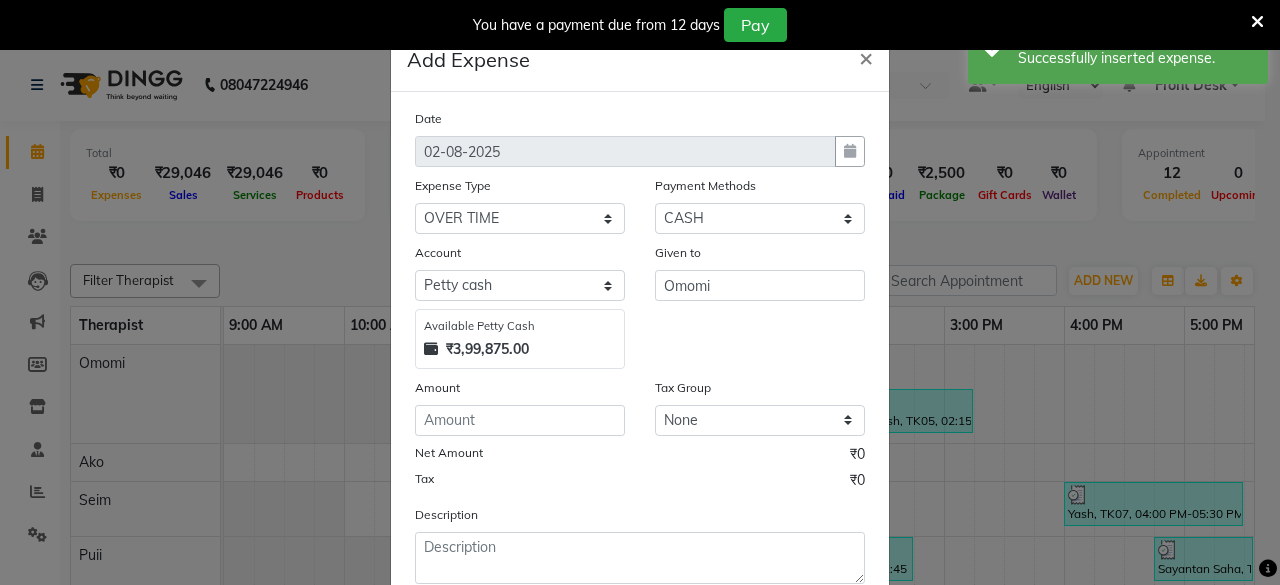 click on "Amount" 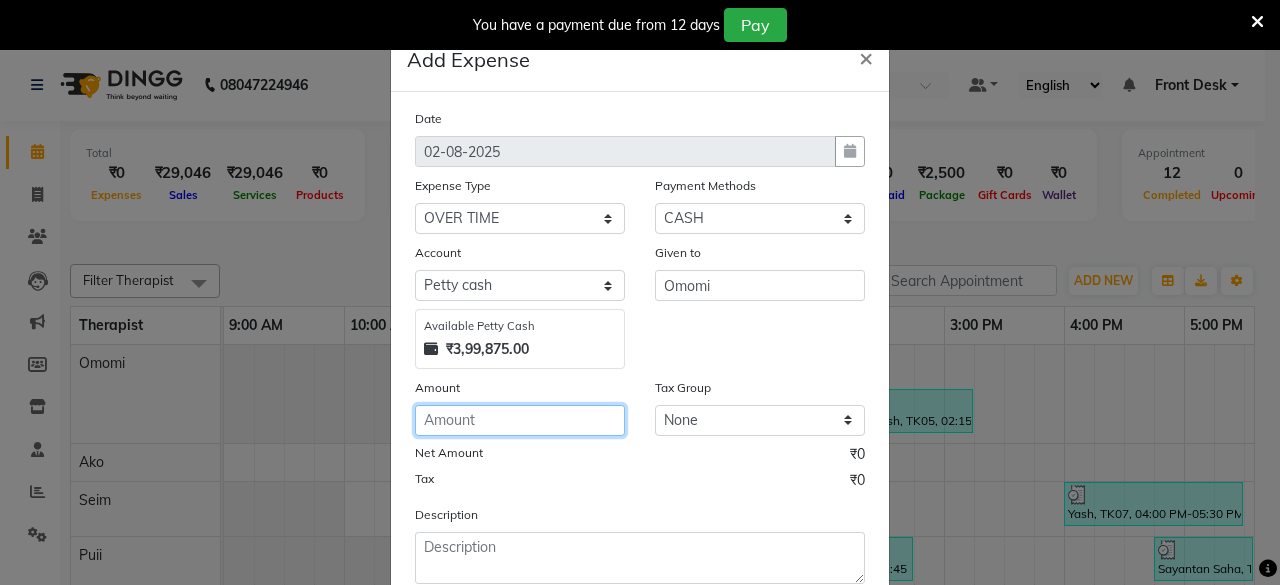 click 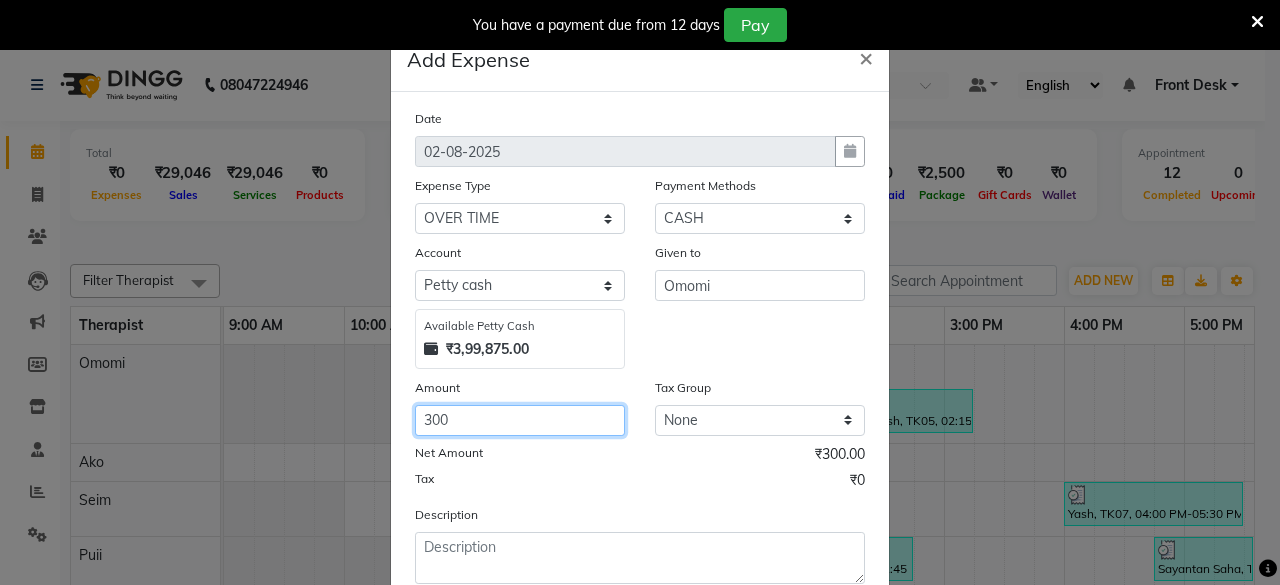 type on "300" 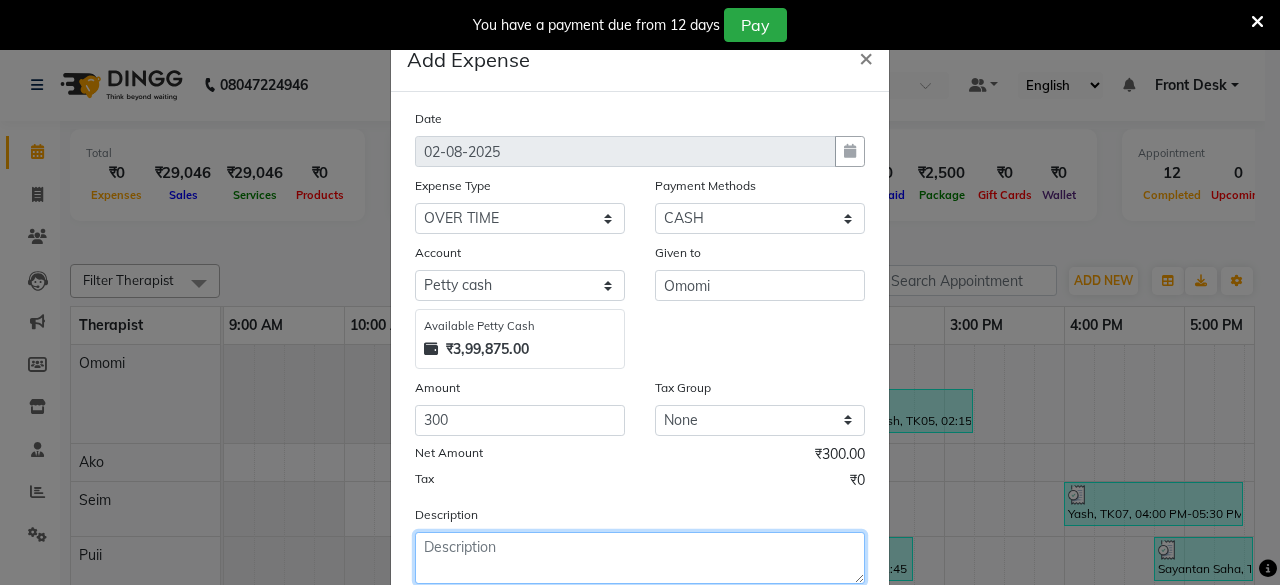 click 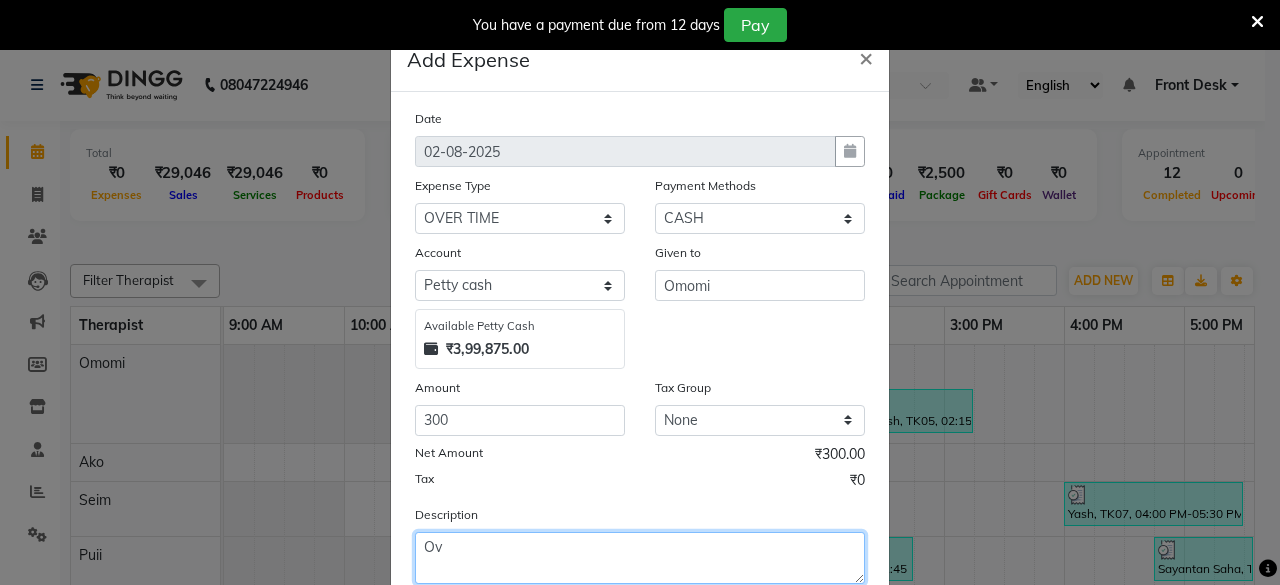 type on "O" 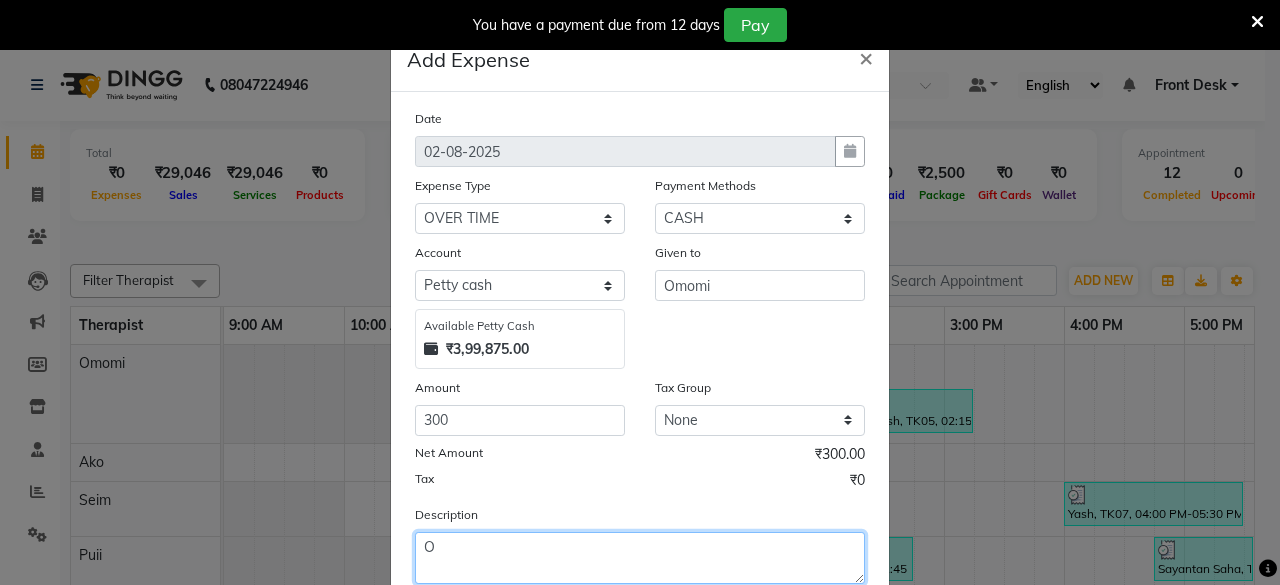 type 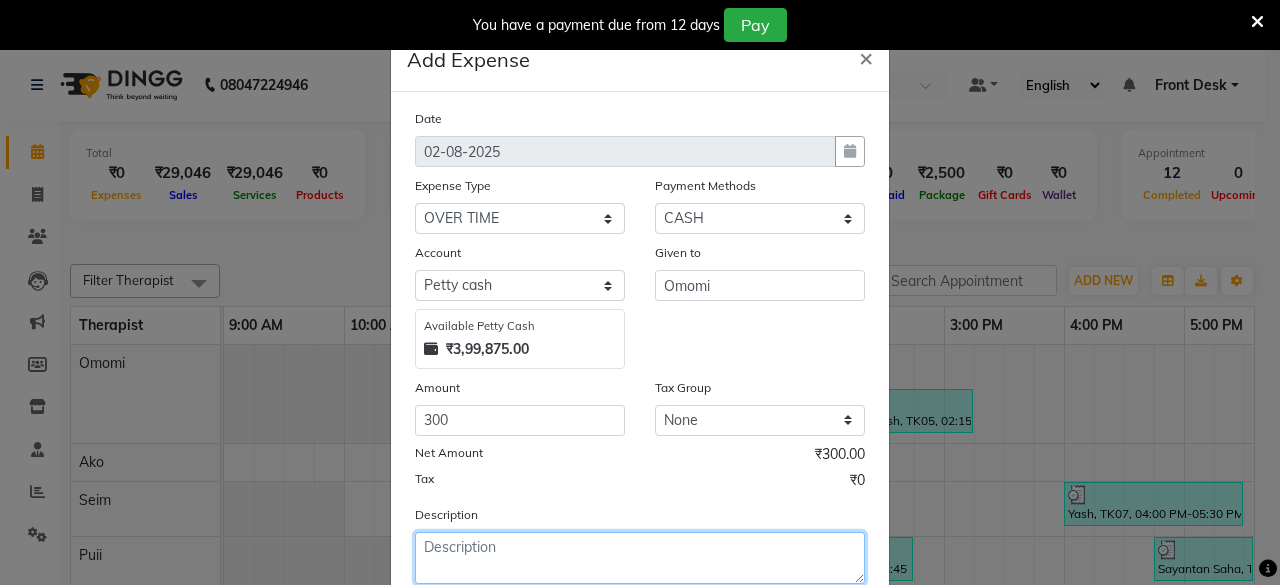 scroll, scrollTop: 127, scrollLeft: 0, axis: vertical 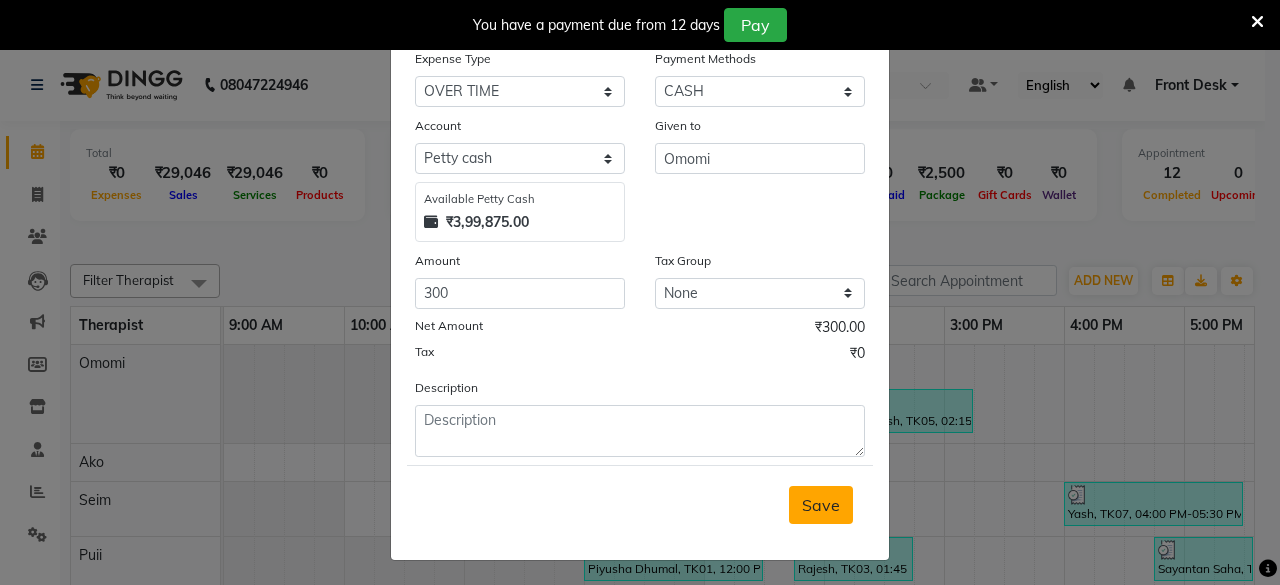 click on "Save" at bounding box center (821, 505) 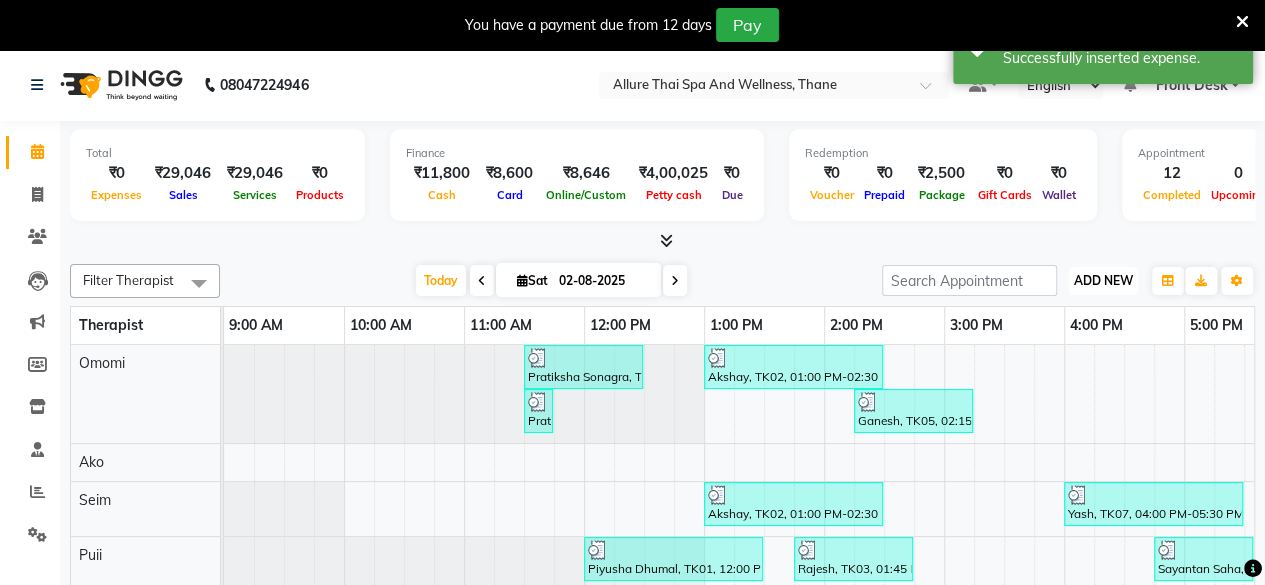 click on "ADD NEW" at bounding box center (1103, 280) 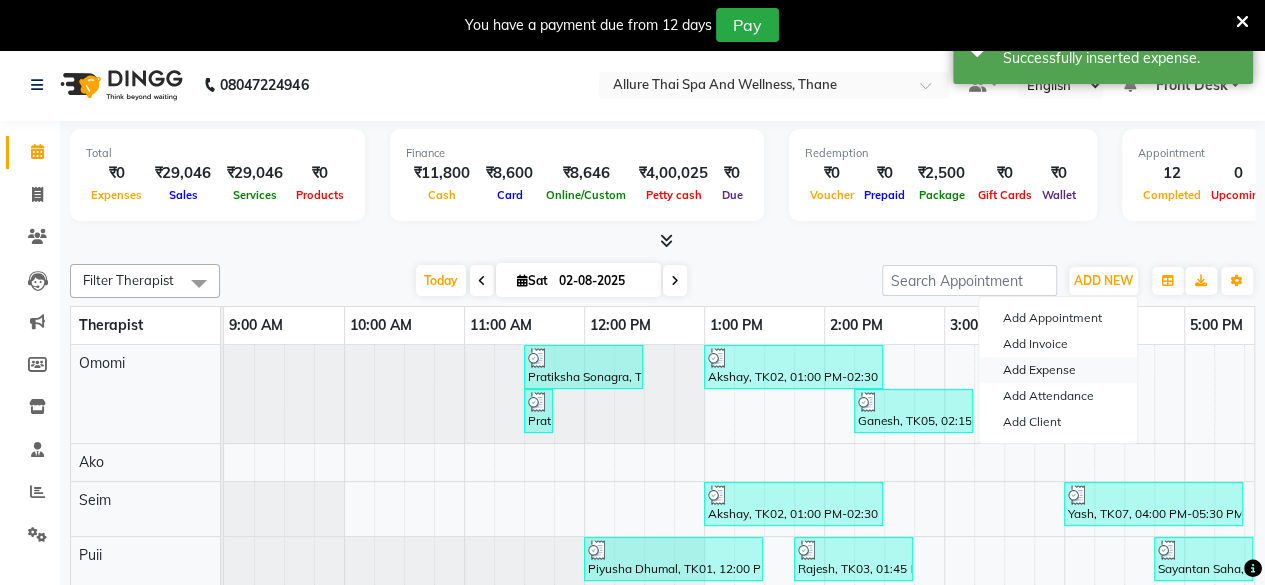 click on "Add Expense" at bounding box center [1058, 370] 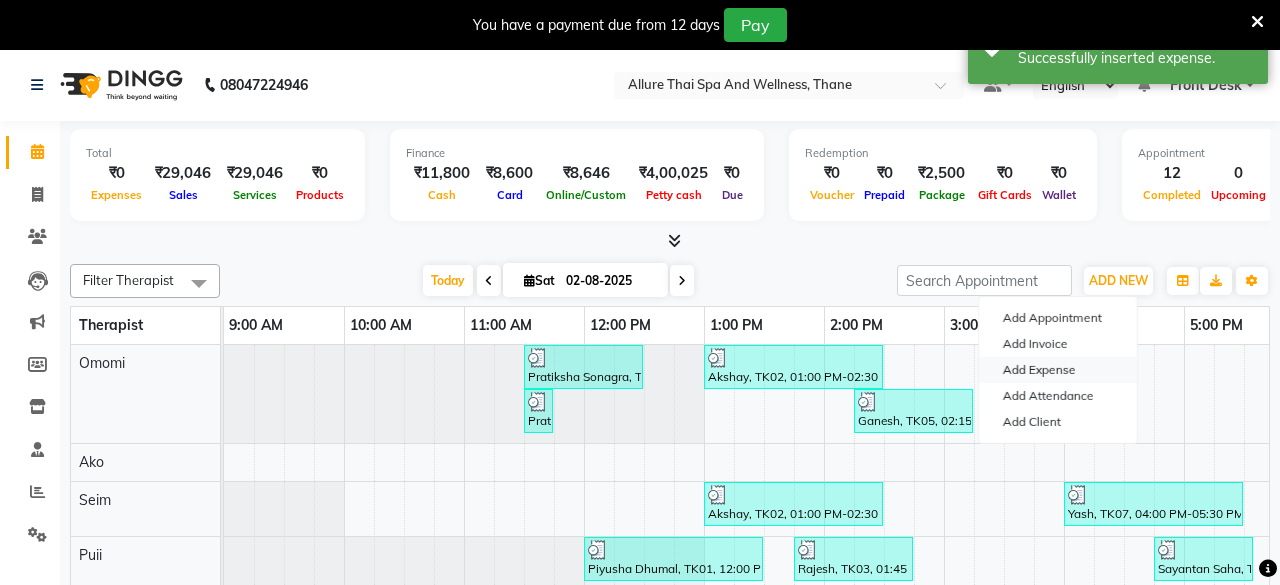 select on "1" 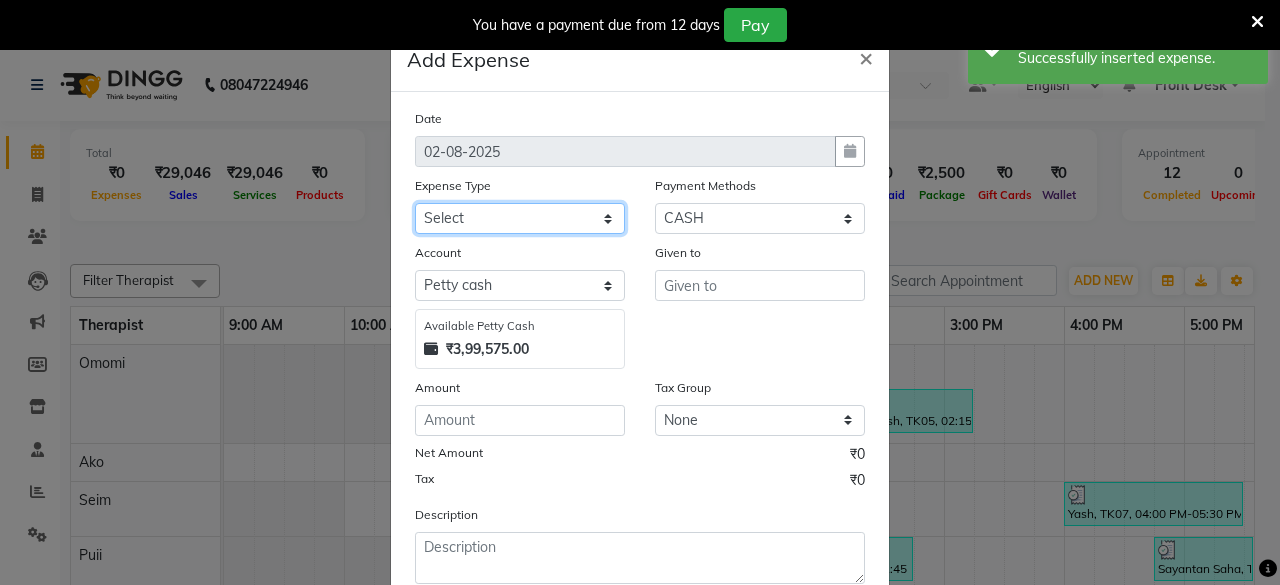 click on "Select Advance Salary Advertising and Marketing Expenses Bank charges Car maintenance  Cash transfer to bank Cash transfer to hub Client Snacks Clinical charges Drinking Water Equipment Essential Oil Fuel Govt fee Incentive Insurance International purchase Laundry Loan Repayment Maintenance Marketing Miscellaneous MRA Other OVER TIME Owner Withdrawal Pantry Product Profit Rent Salary Snacks Spa Utilities Staff Food Allowance Staff Snacks Staff Travelling STATIONARY Tax Tea & Refreshment Training Fees TRAVELLING ALLOWANCE Utilities" 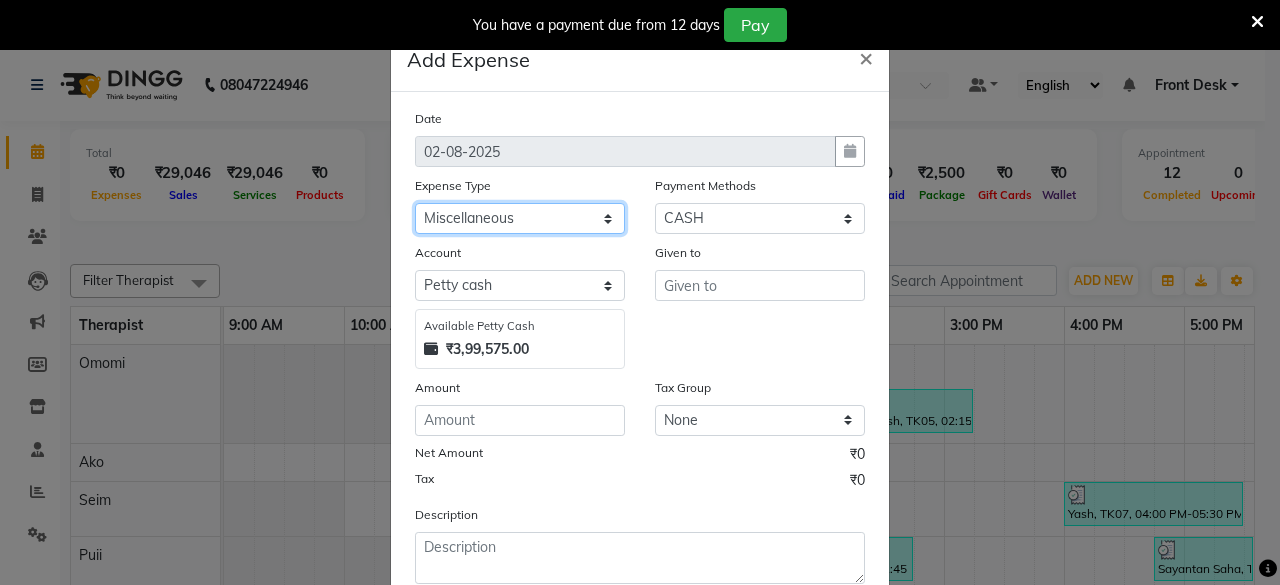 click on "Select Advance Salary Advertising and Marketing Expenses Bank charges Car maintenance  Cash transfer to bank Cash transfer to hub Client Snacks Clinical charges Drinking Water Equipment Essential Oil Fuel Govt fee Incentive Insurance International purchase Laundry Loan Repayment Maintenance Marketing Miscellaneous MRA Other OVER TIME Owner Withdrawal Pantry Product Profit Rent Salary Snacks Spa Utilities Staff Food Allowance Staff Snacks Staff Travelling STATIONARY Tax Tea & Refreshment Training Fees TRAVELLING ALLOWANCE Utilities" 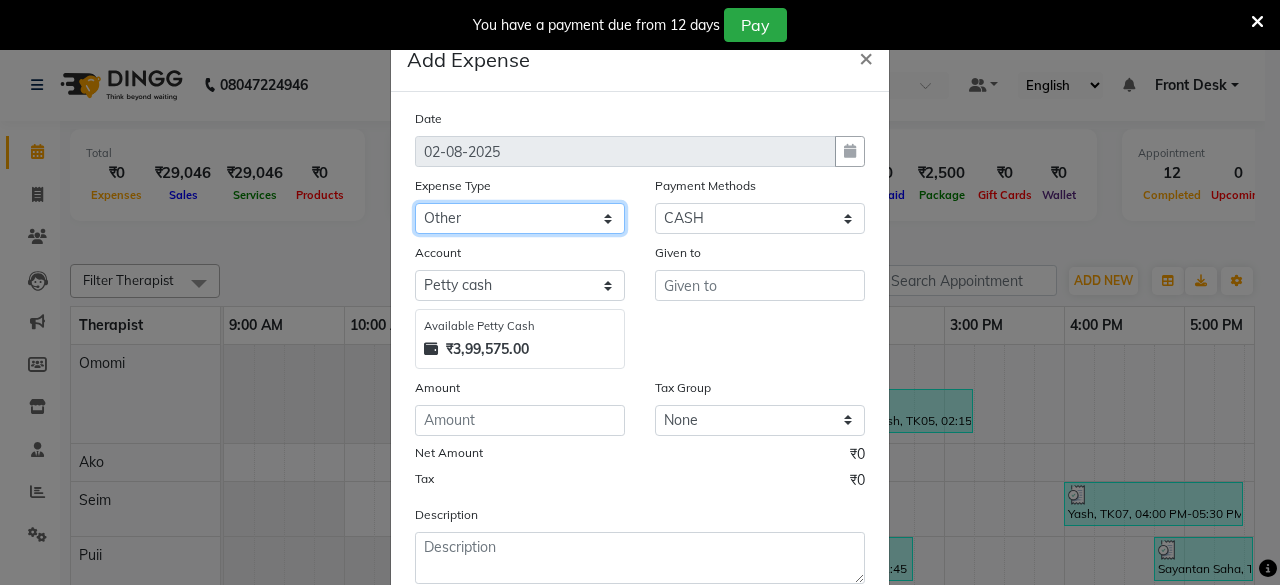 click on "Select Advance Salary Advertising and Marketing Expenses Bank charges Car maintenance  Cash transfer to bank Cash transfer to hub Client Snacks Clinical charges Drinking Water Equipment Essential Oil Fuel Govt fee Incentive Insurance International purchase Laundry Loan Repayment Maintenance Marketing Miscellaneous MRA Other OVER TIME Owner Withdrawal Pantry Product Profit Rent Salary Snacks Spa Utilities Staff Food Allowance Staff Snacks Staff Travelling STATIONARY Tax Tea & Refreshment Training Fees TRAVELLING ALLOWANCE Utilities" 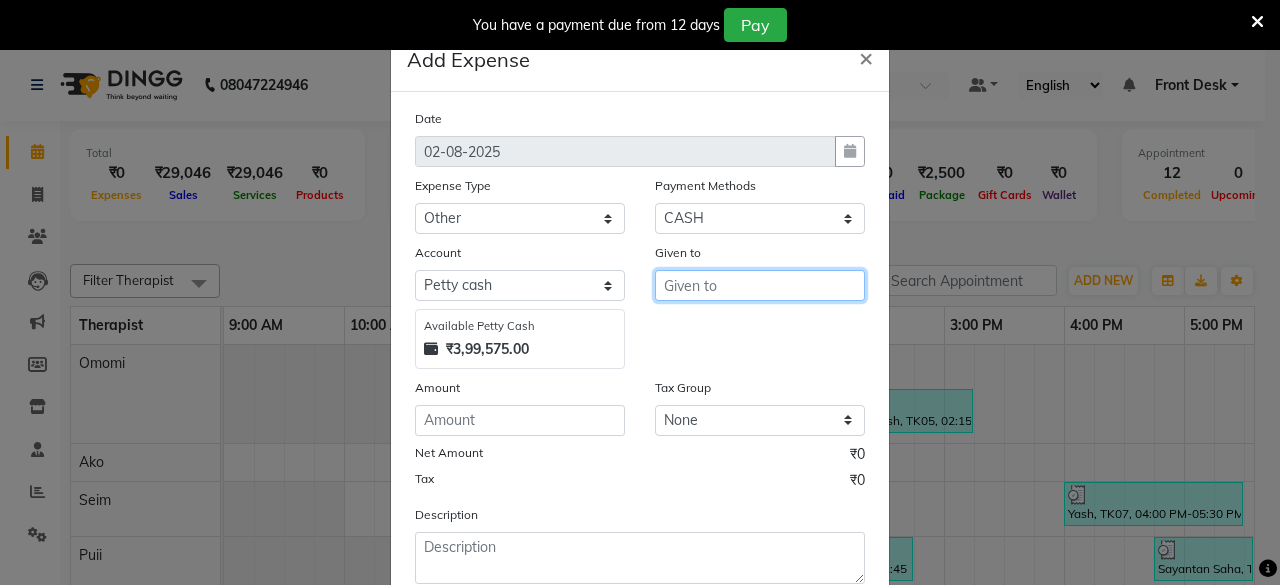 click at bounding box center (760, 285) 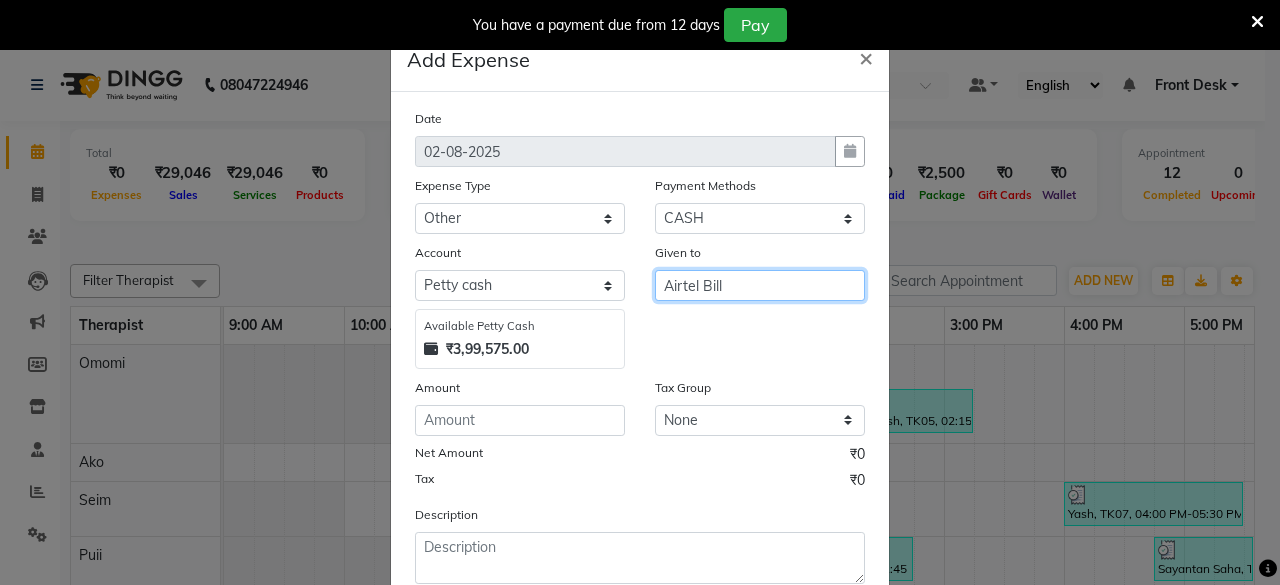 type on "Airtel Bill" 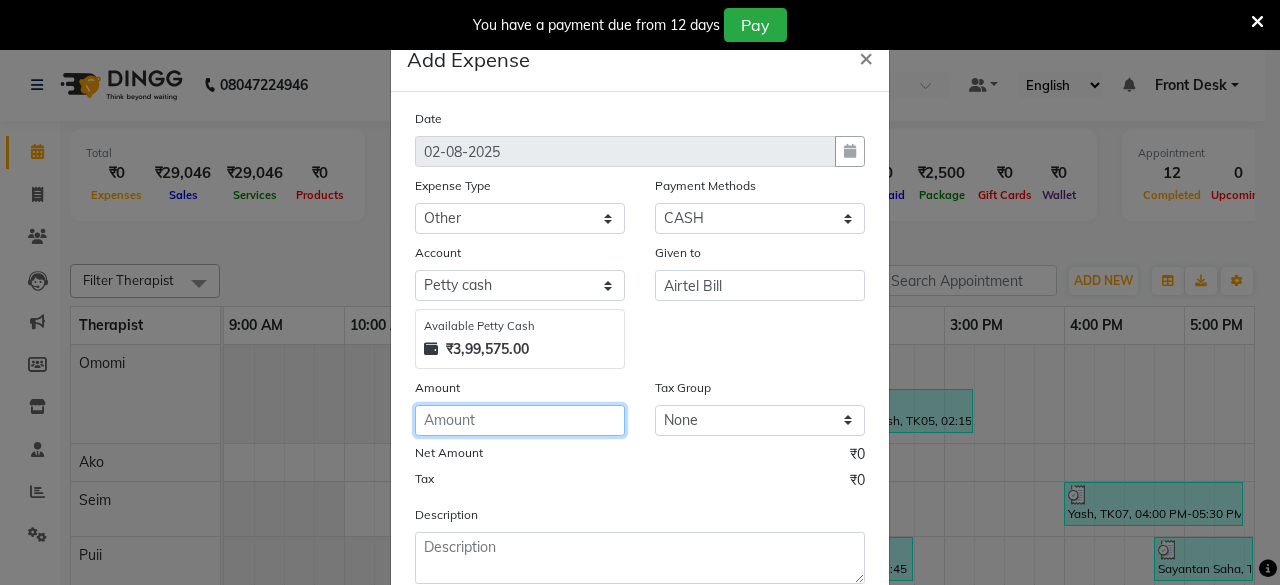 click 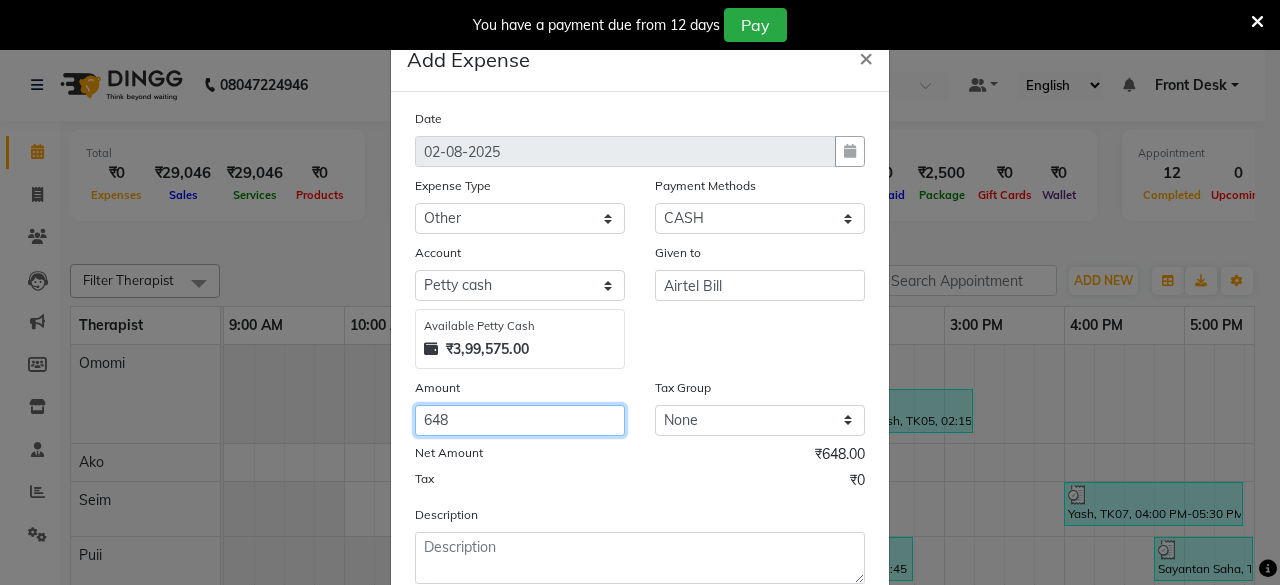 type on "648" 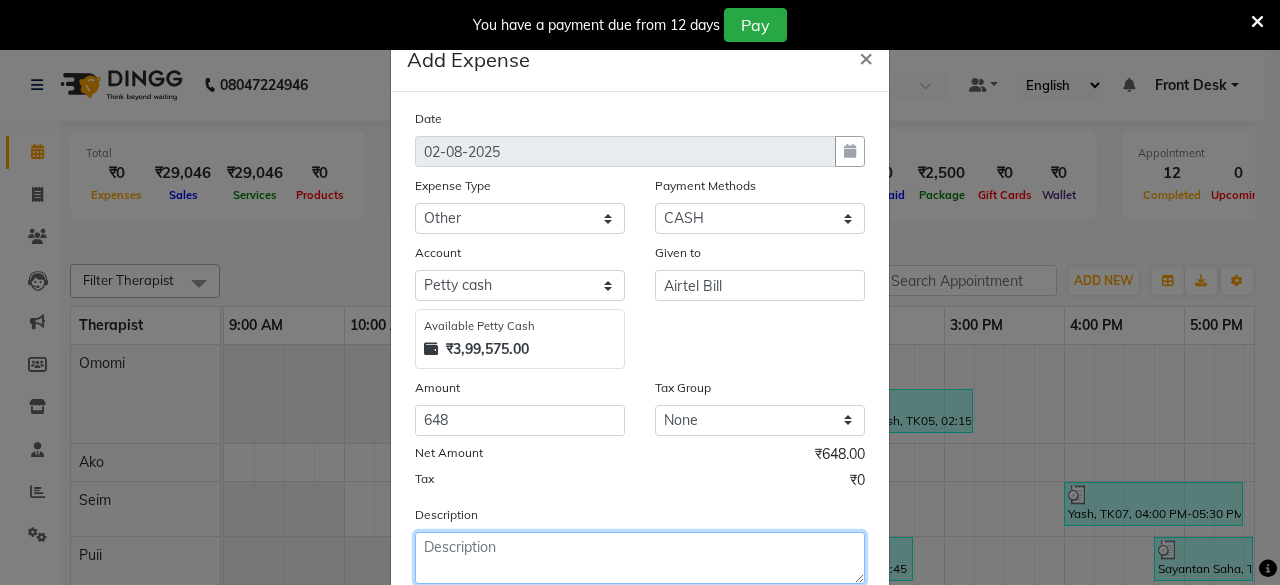 click 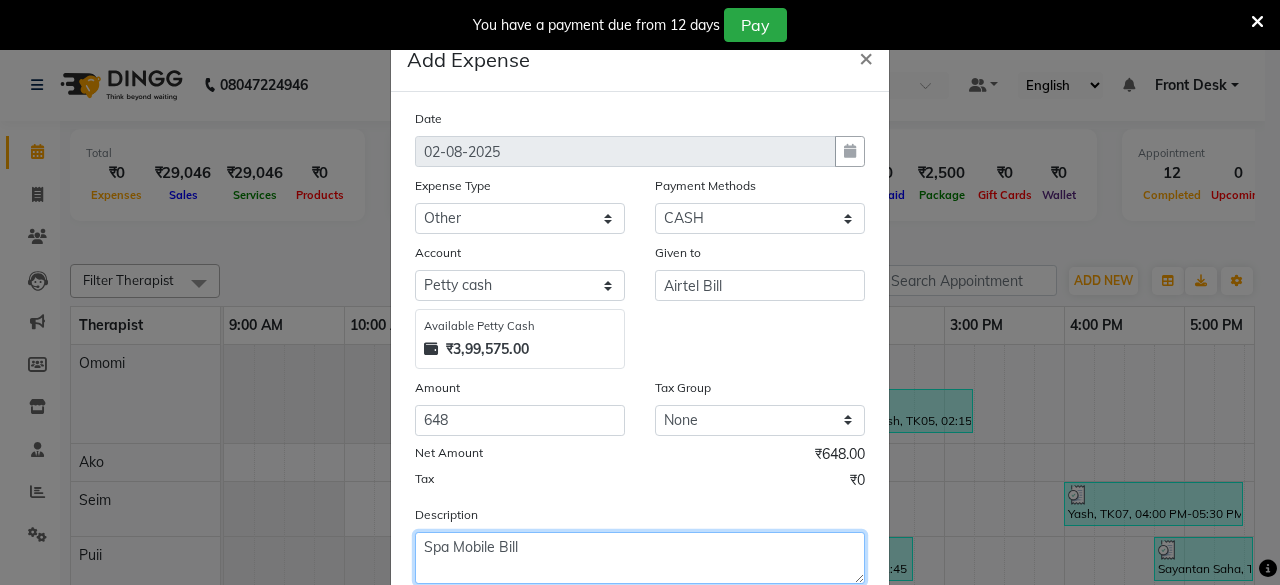 scroll, scrollTop: 127, scrollLeft: 0, axis: vertical 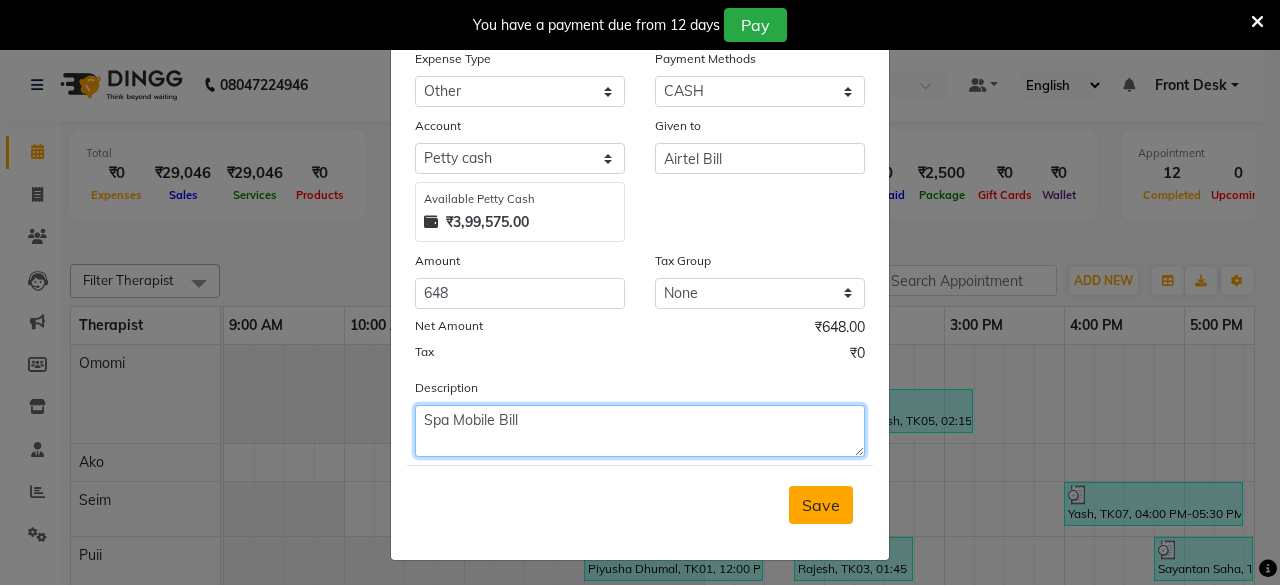 type on "Spa Mobile Bill" 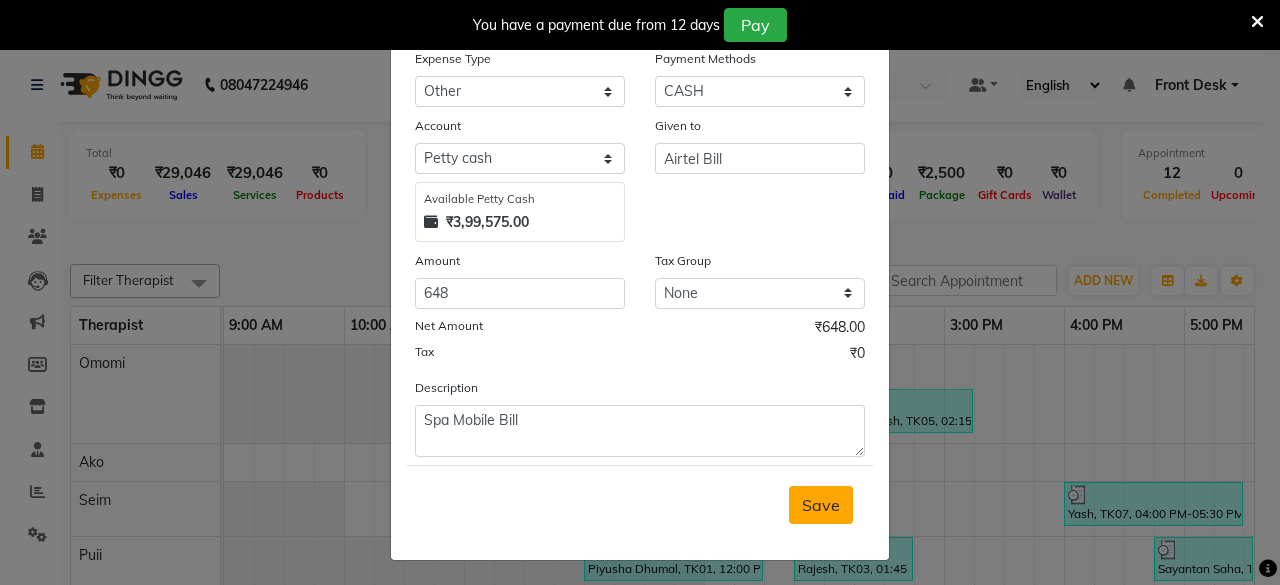 click on "Save" at bounding box center [821, 505] 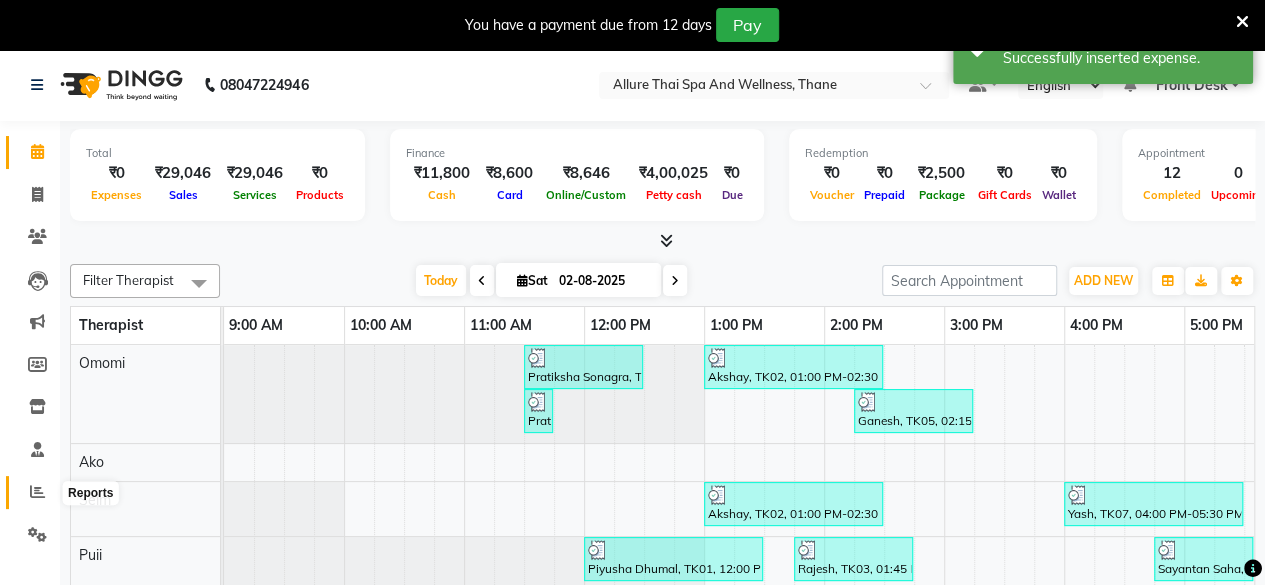 click 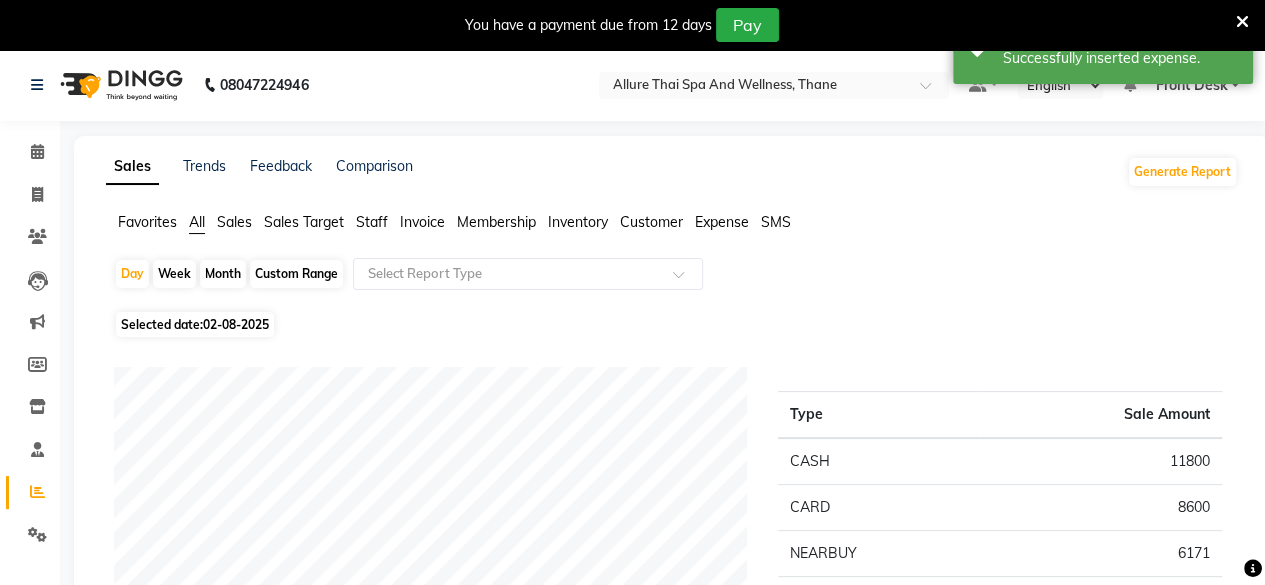 click on "Selected date:  02-08-2025" 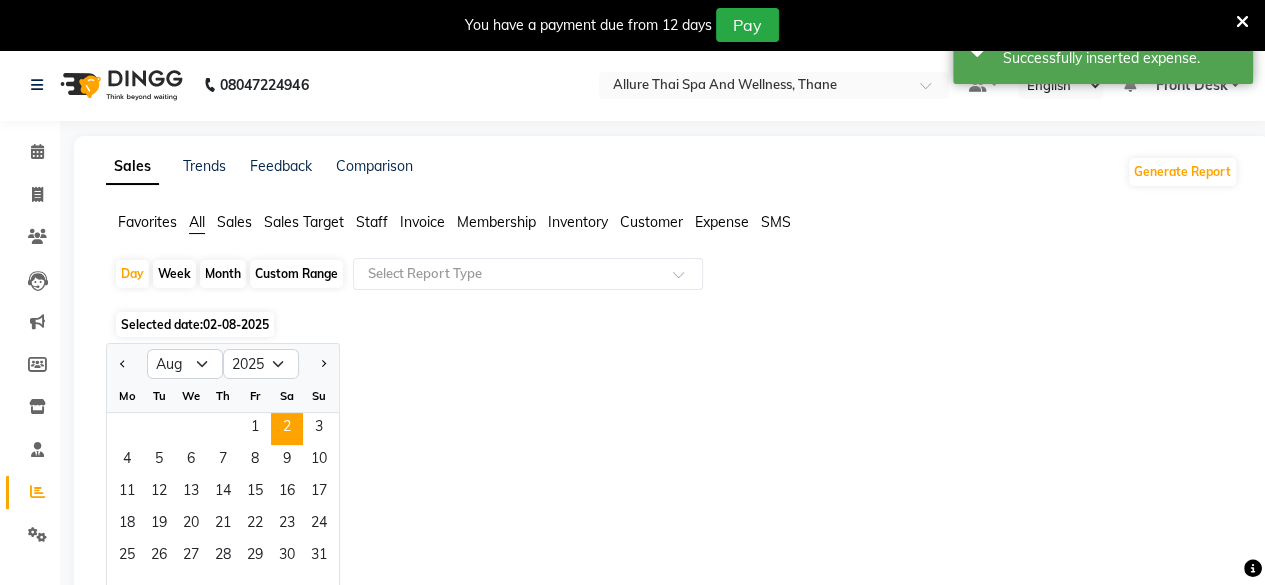 click on "Custom Range" 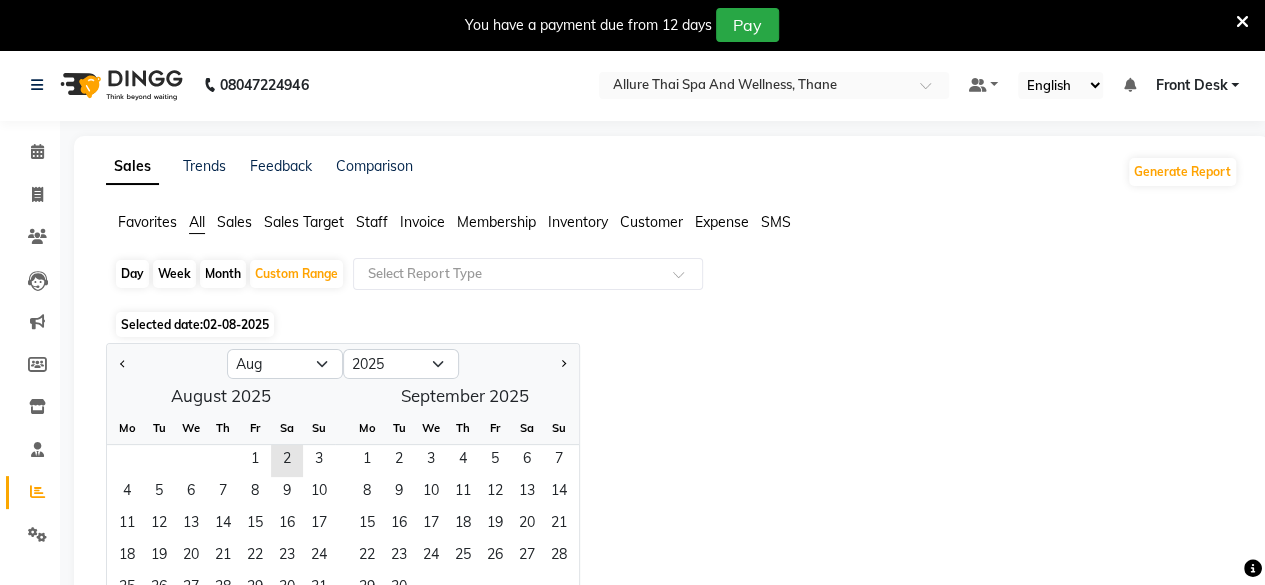 click on "Selected date:  02-08-2025" 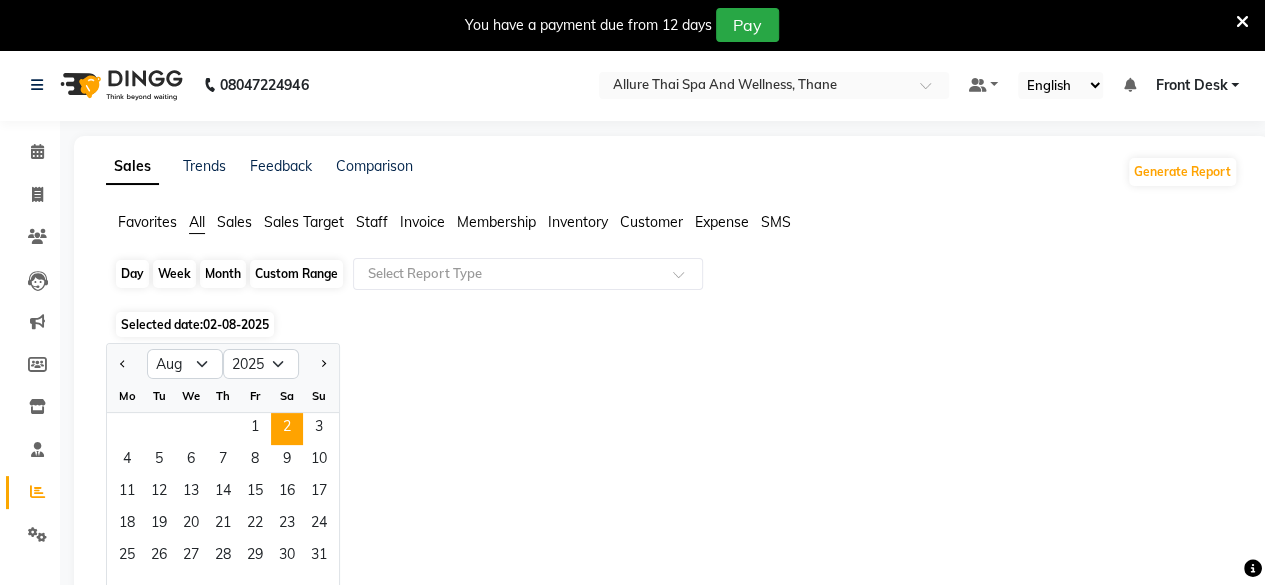 click on "Day" 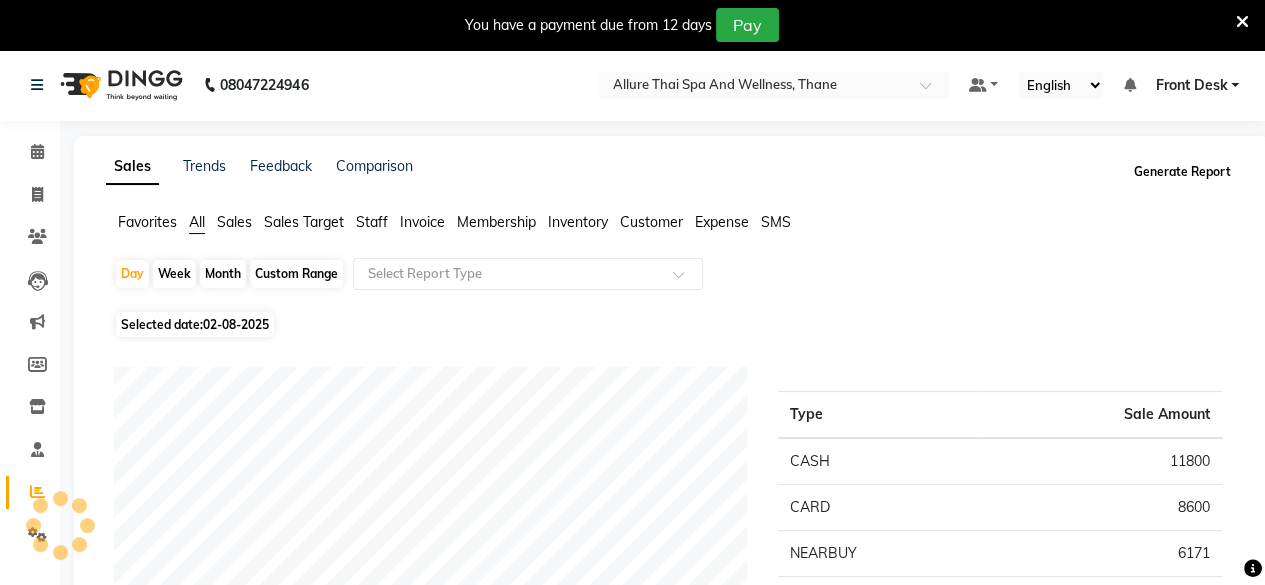 click on "Generate Report" 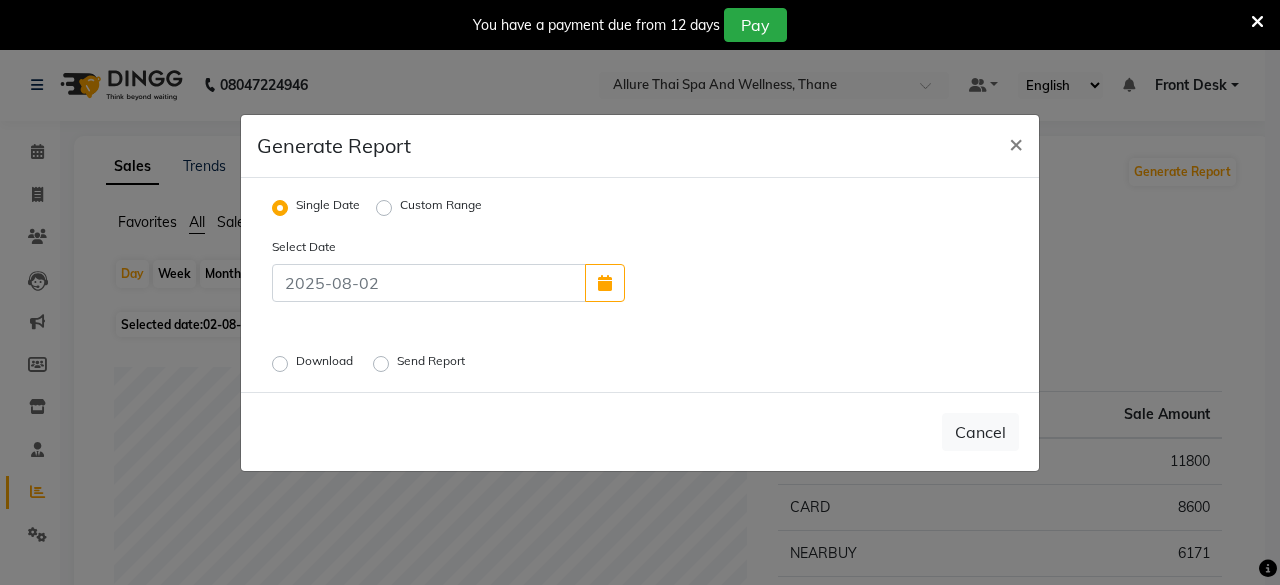 click on "Download" 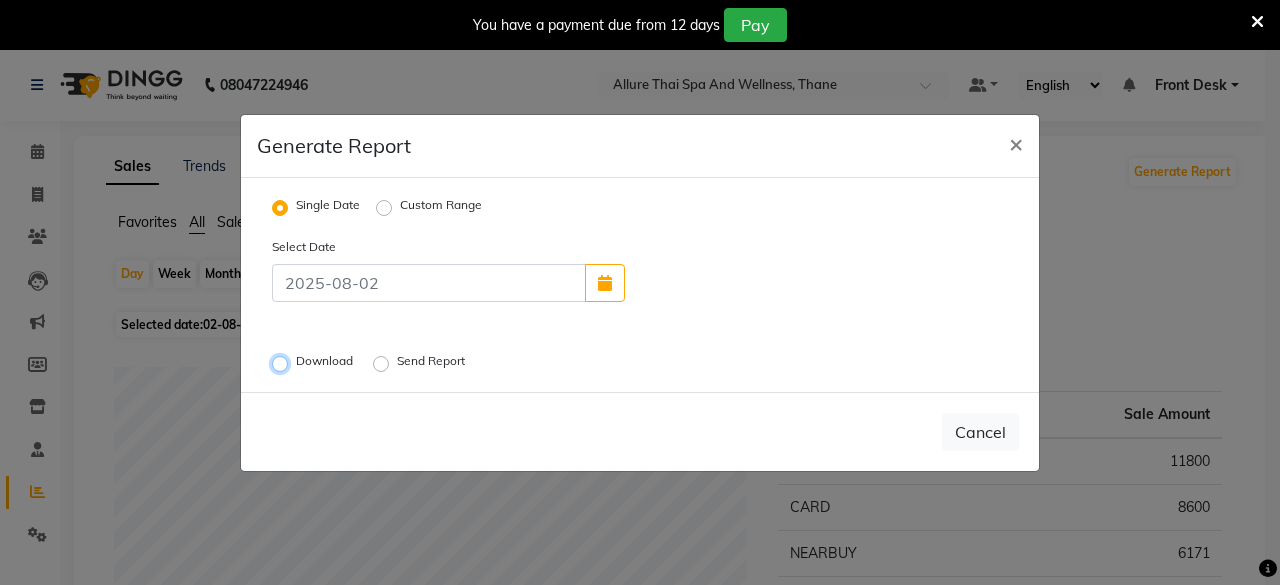 click on "Download" at bounding box center [283, 363] 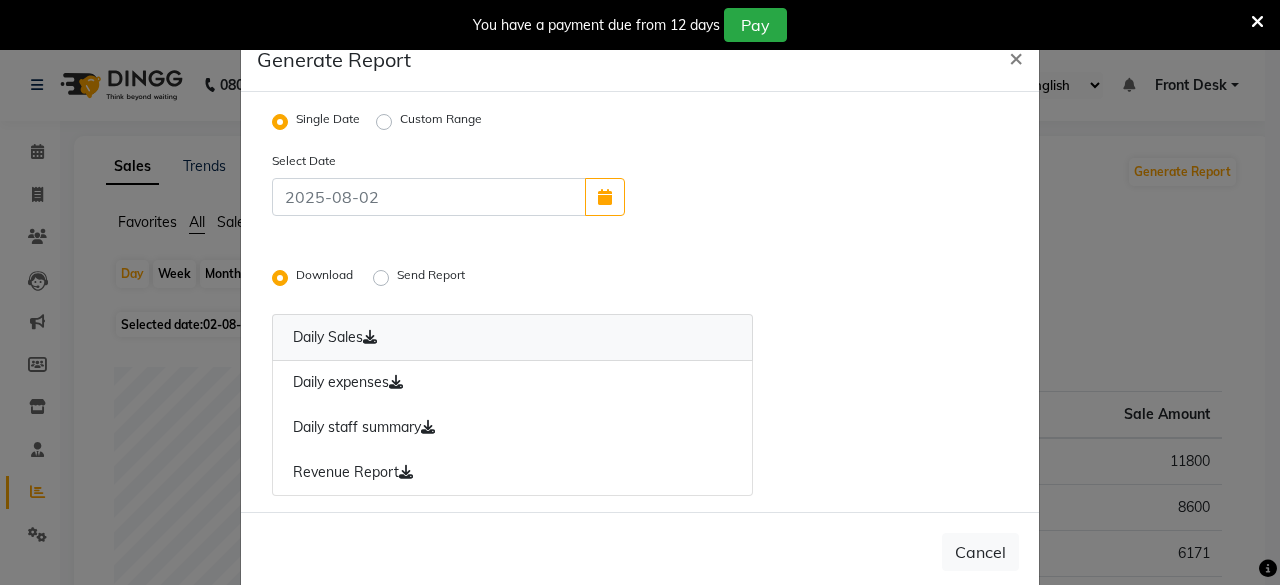 click on "Daily Sales" 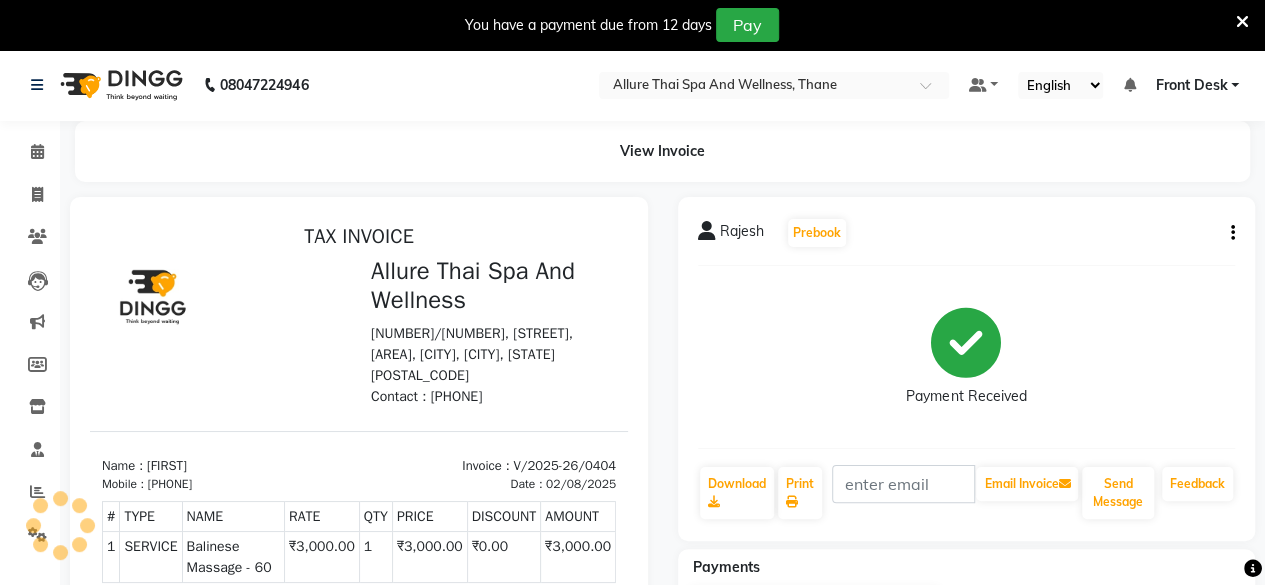 scroll, scrollTop: 0, scrollLeft: 0, axis: both 